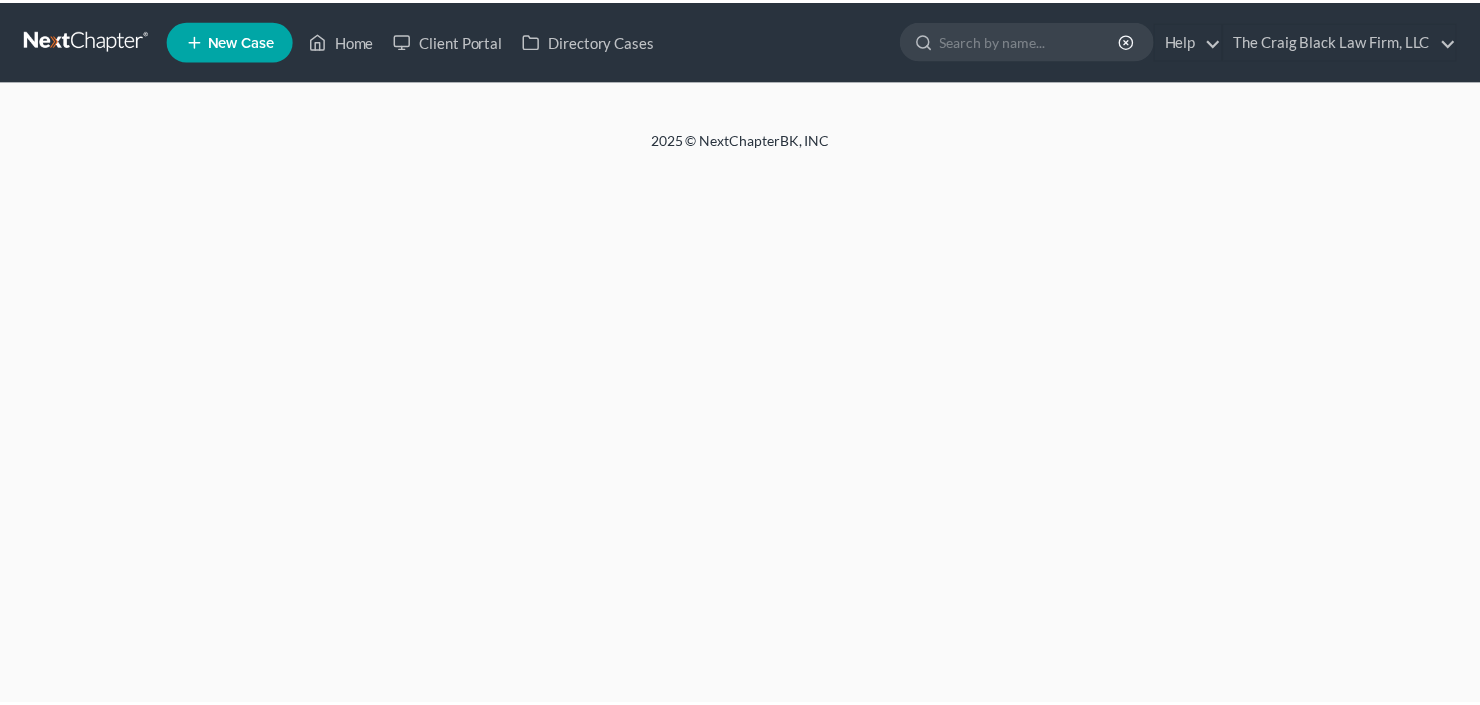 scroll, scrollTop: 0, scrollLeft: 0, axis: both 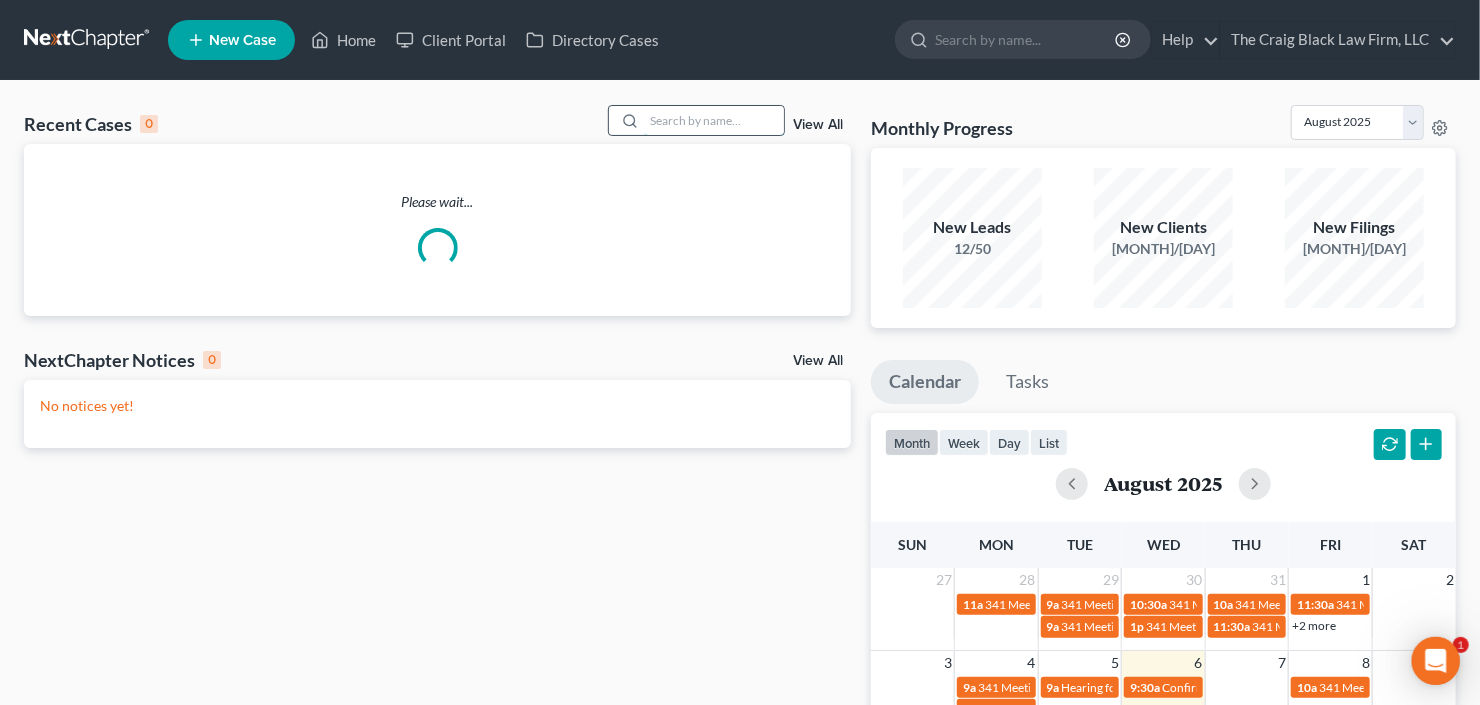click at bounding box center (714, 120) 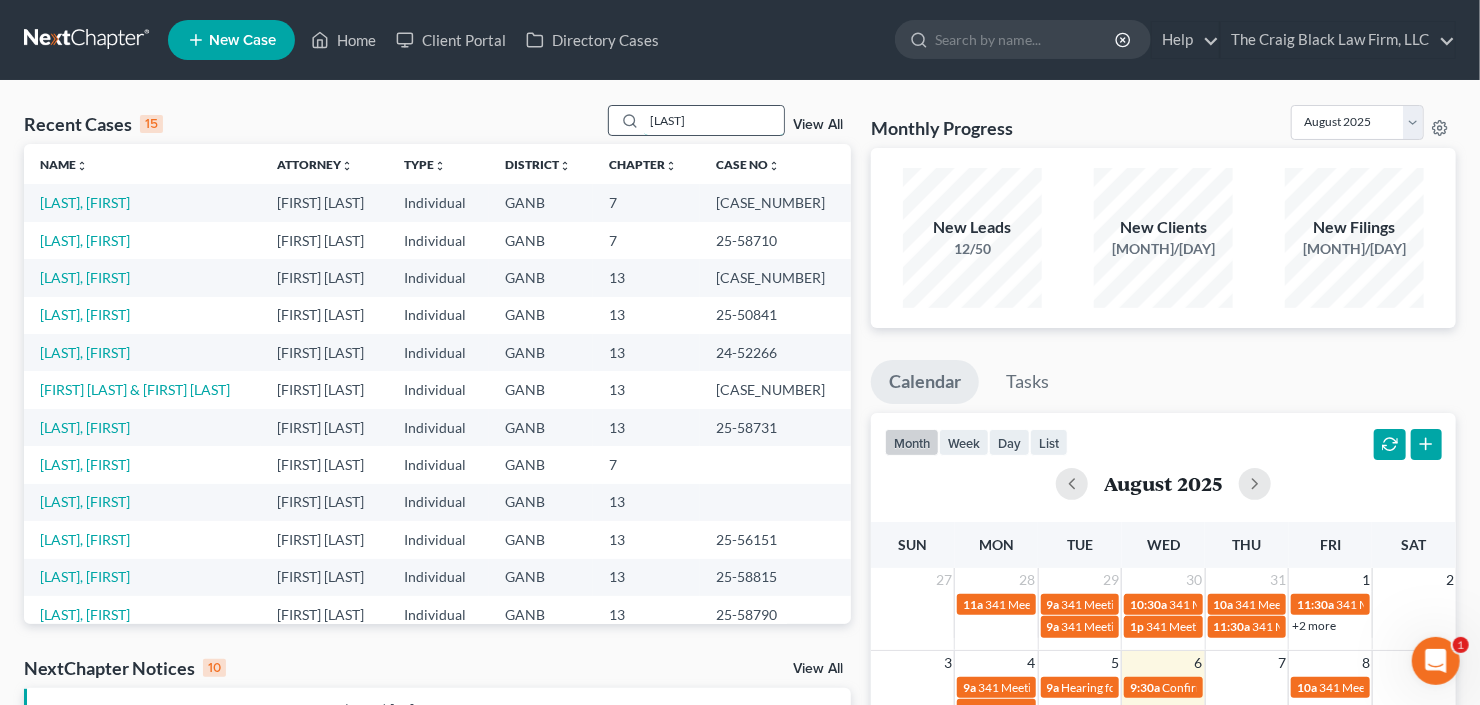 type on "[LAST]" 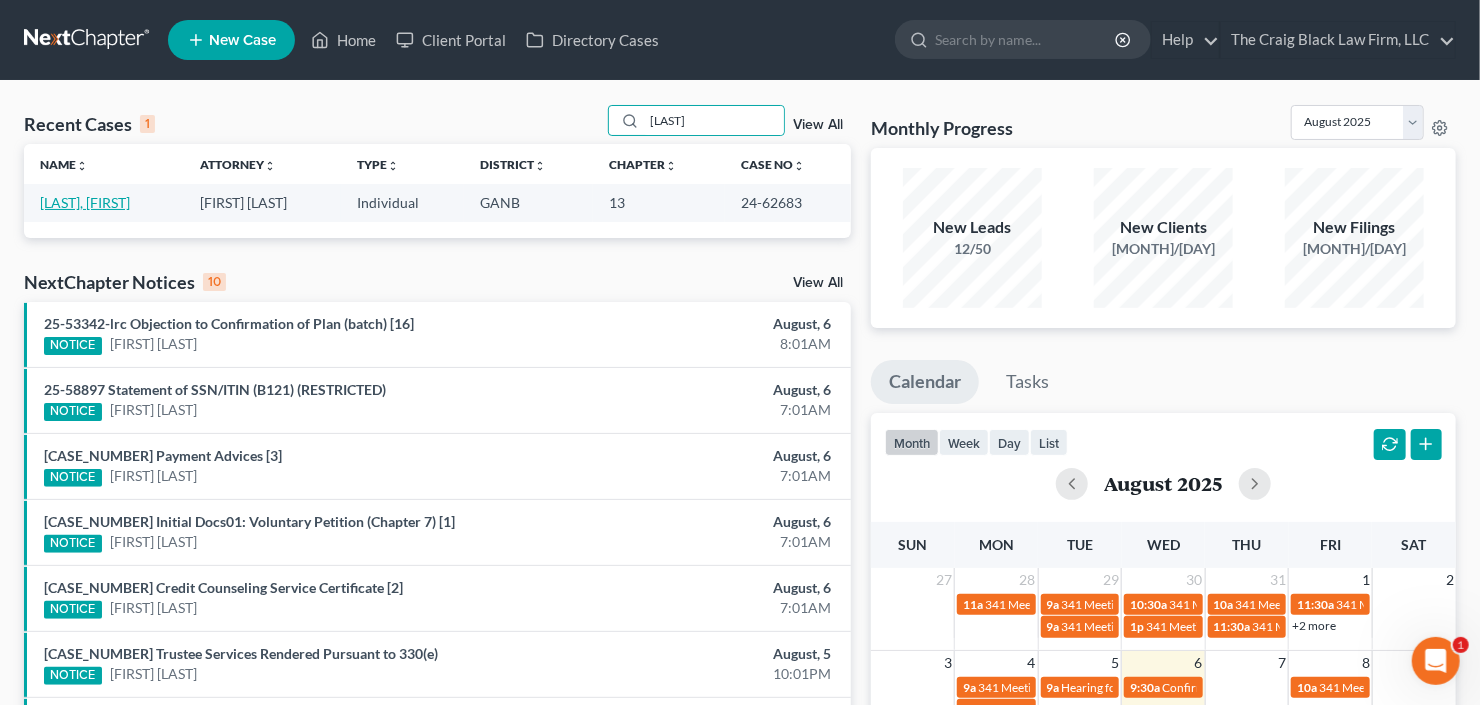 click on "[LAST], [FIRST]" at bounding box center [85, 202] 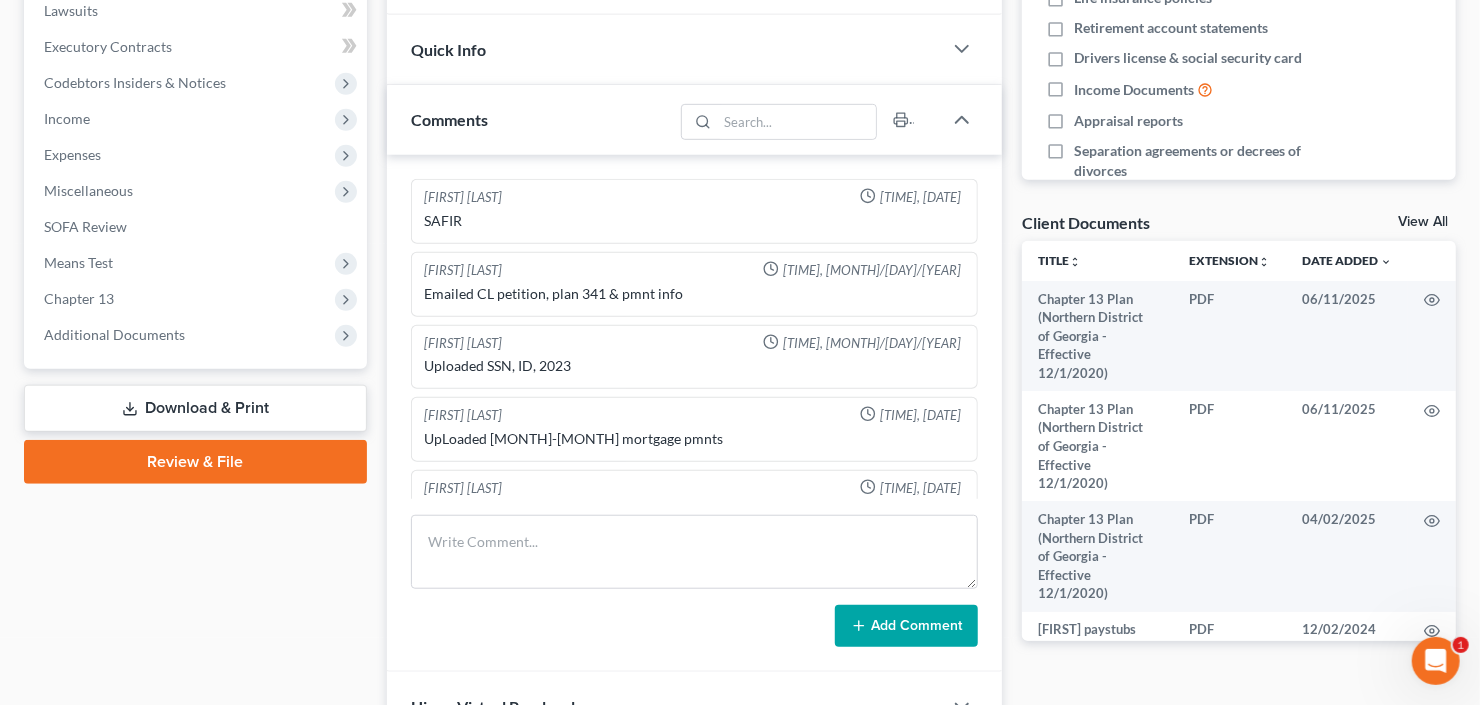 scroll, scrollTop: 788, scrollLeft: 0, axis: vertical 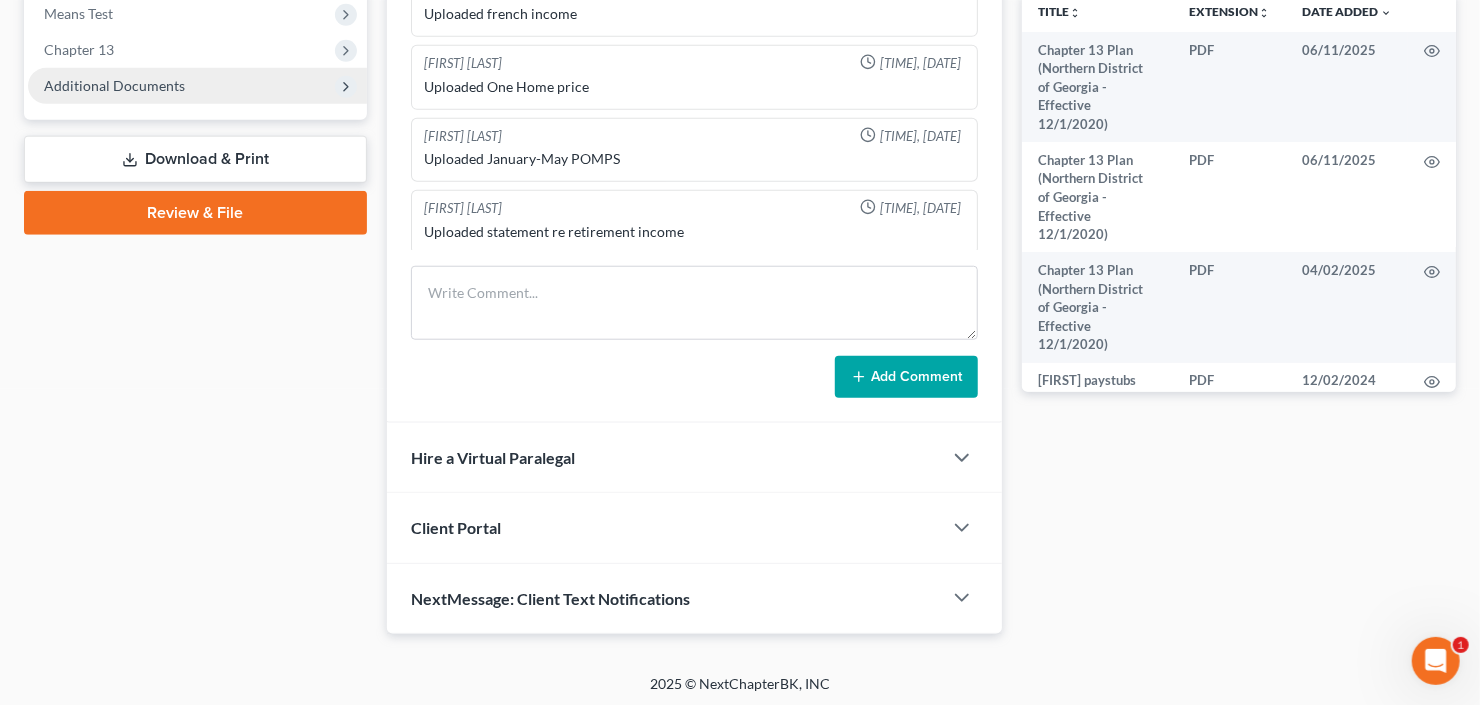 click on "Additional Documents" at bounding box center [114, 85] 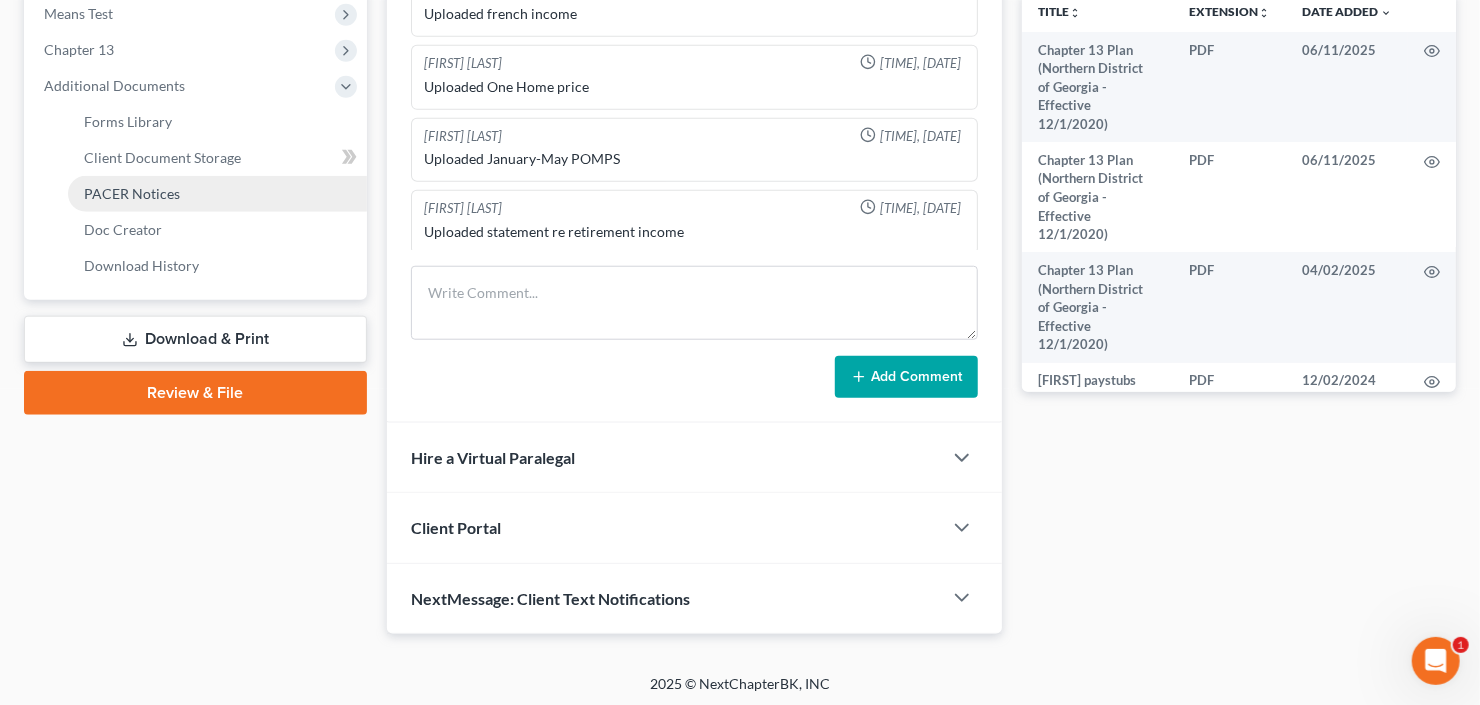 click on "PACER Notices" at bounding box center (217, 194) 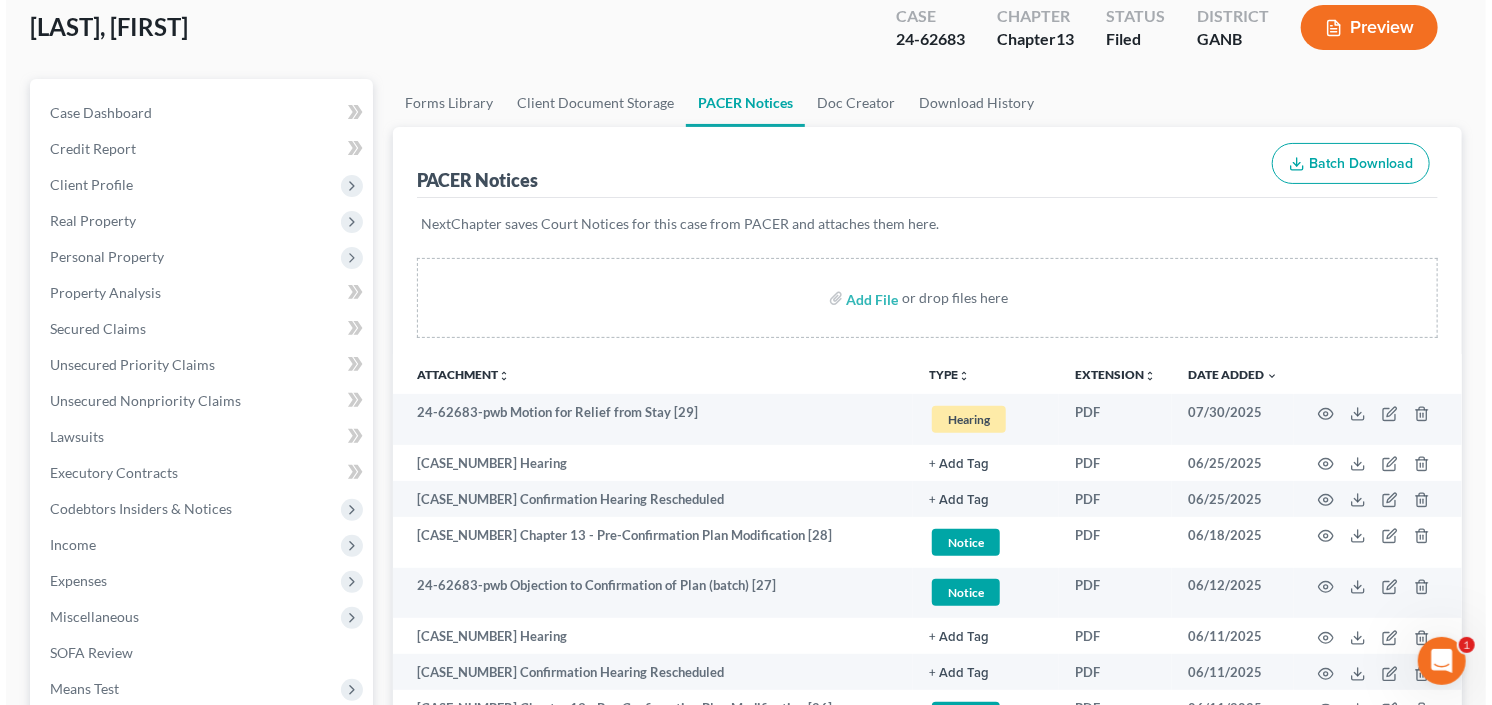 scroll, scrollTop: 160, scrollLeft: 0, axis: vertical 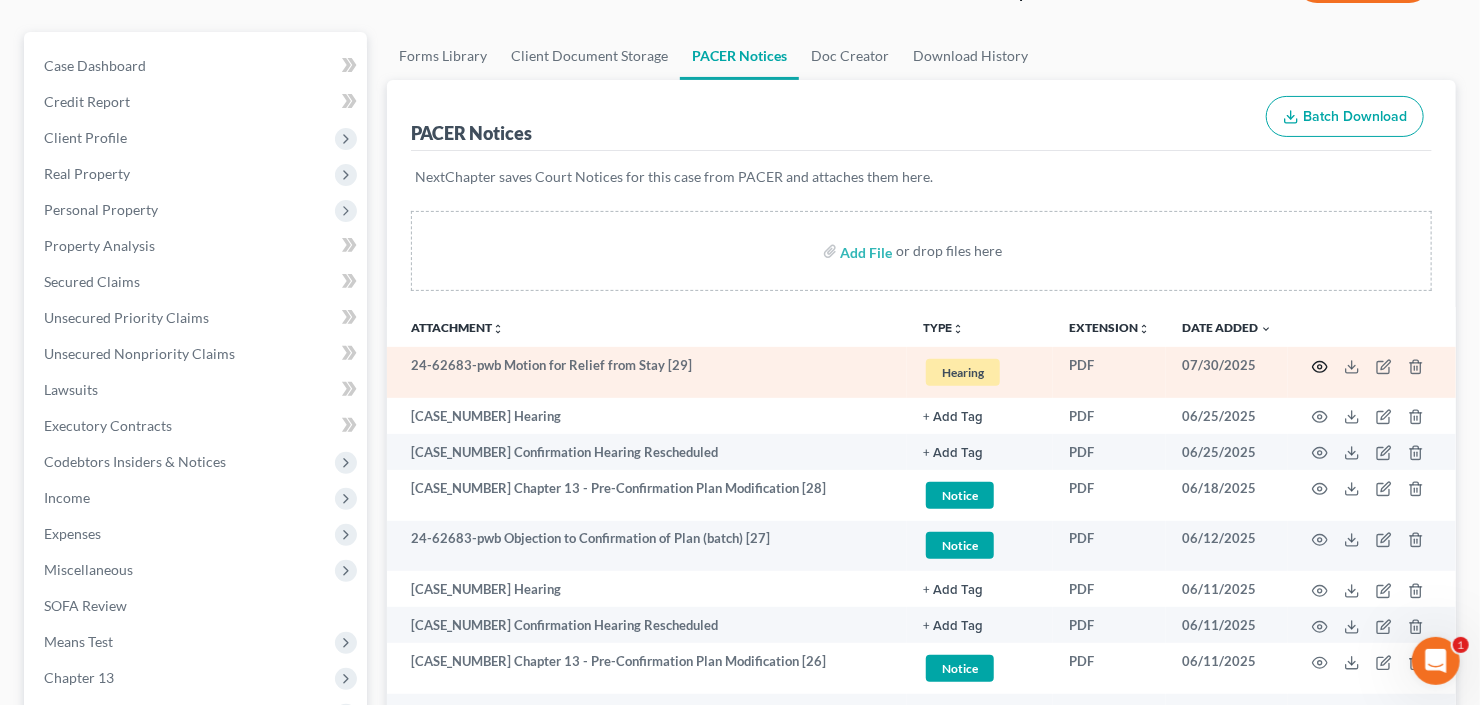 click 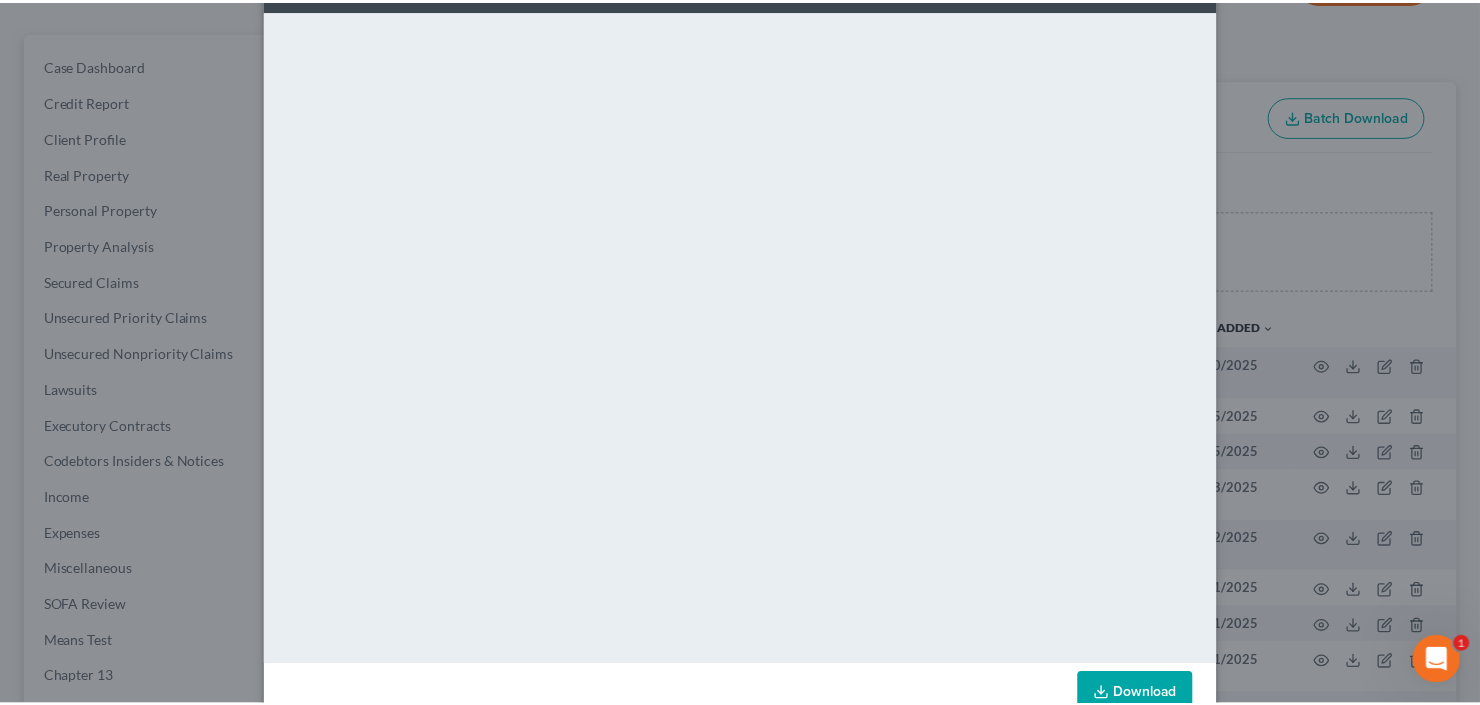 scroll, scrollTop: 0, scrollLeft: 0, axis: both 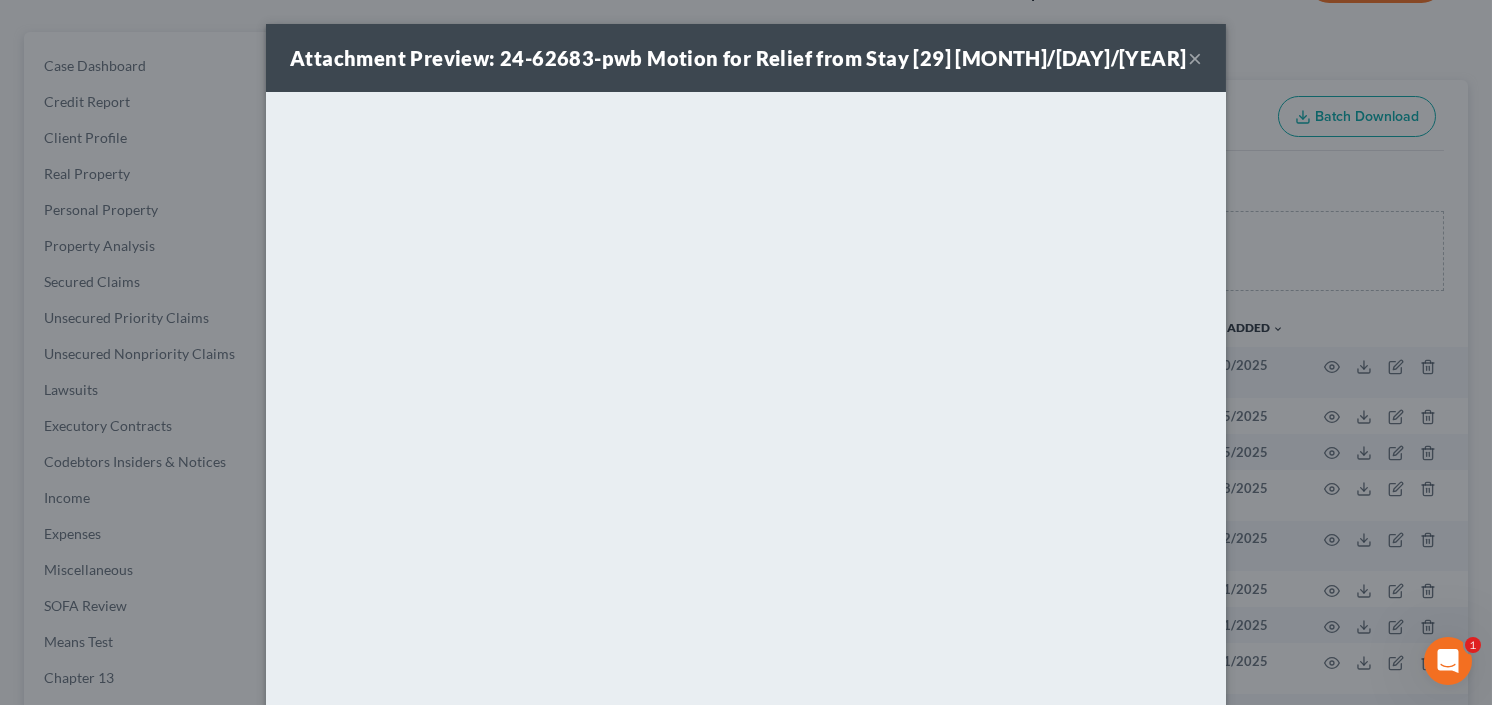 click on "×" at bounding box center (1195, 58) 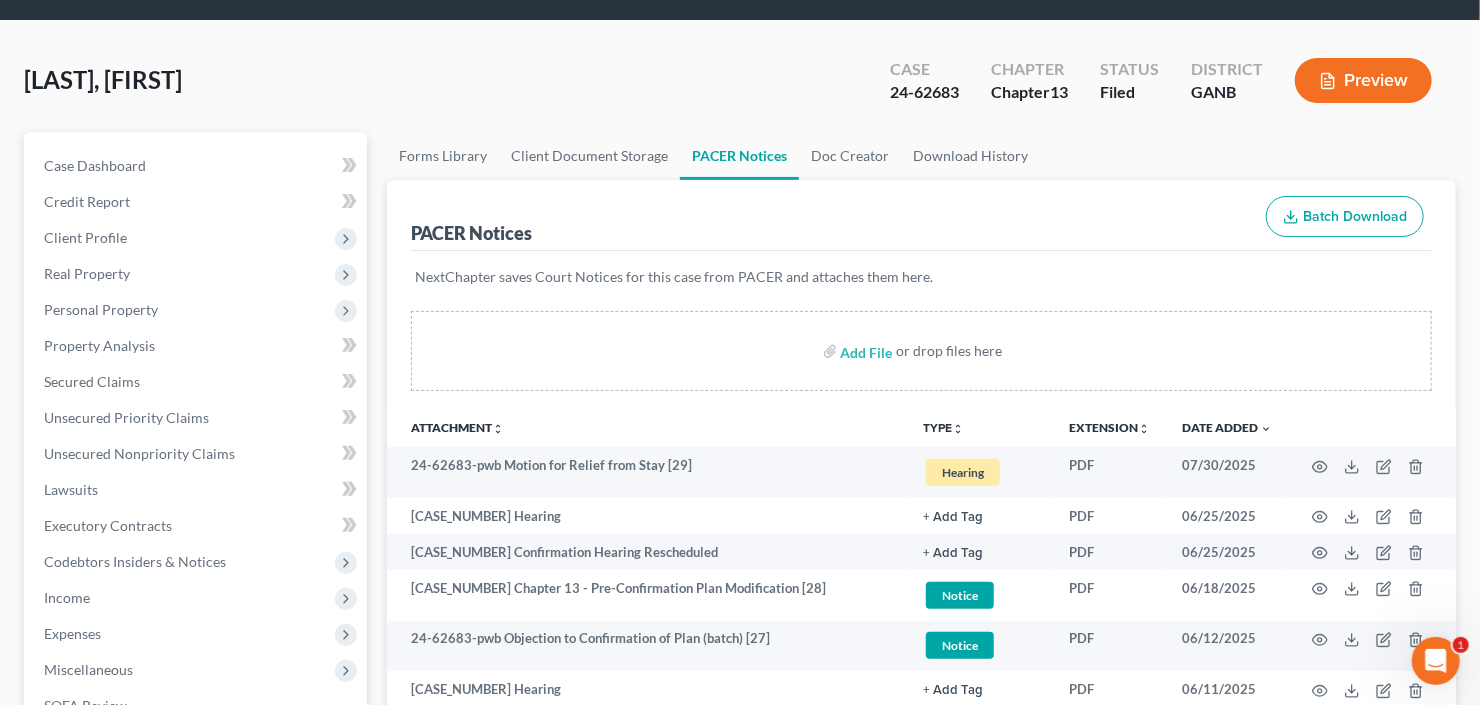 scroll, scrollTop: 0, scrollLeft: 0, axis: both 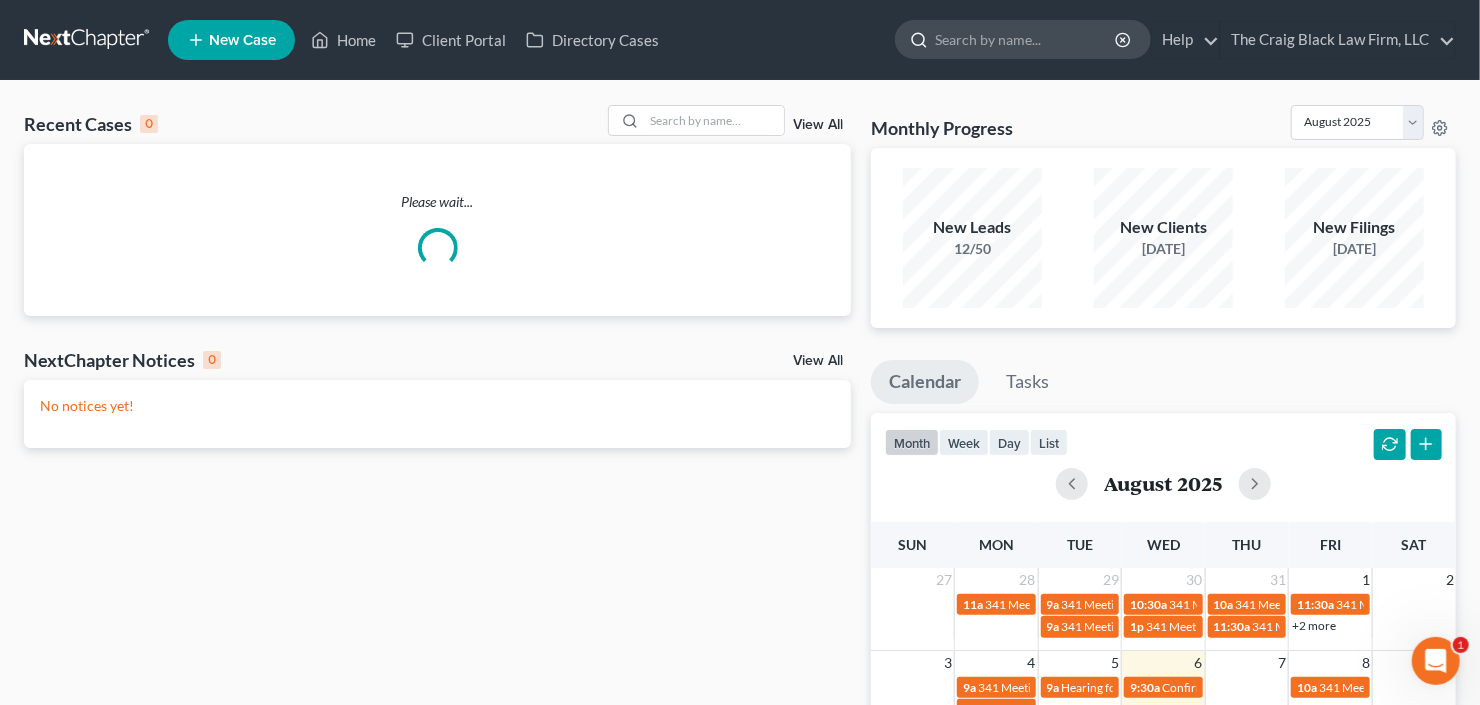 click at bounding box center (1026, 39) 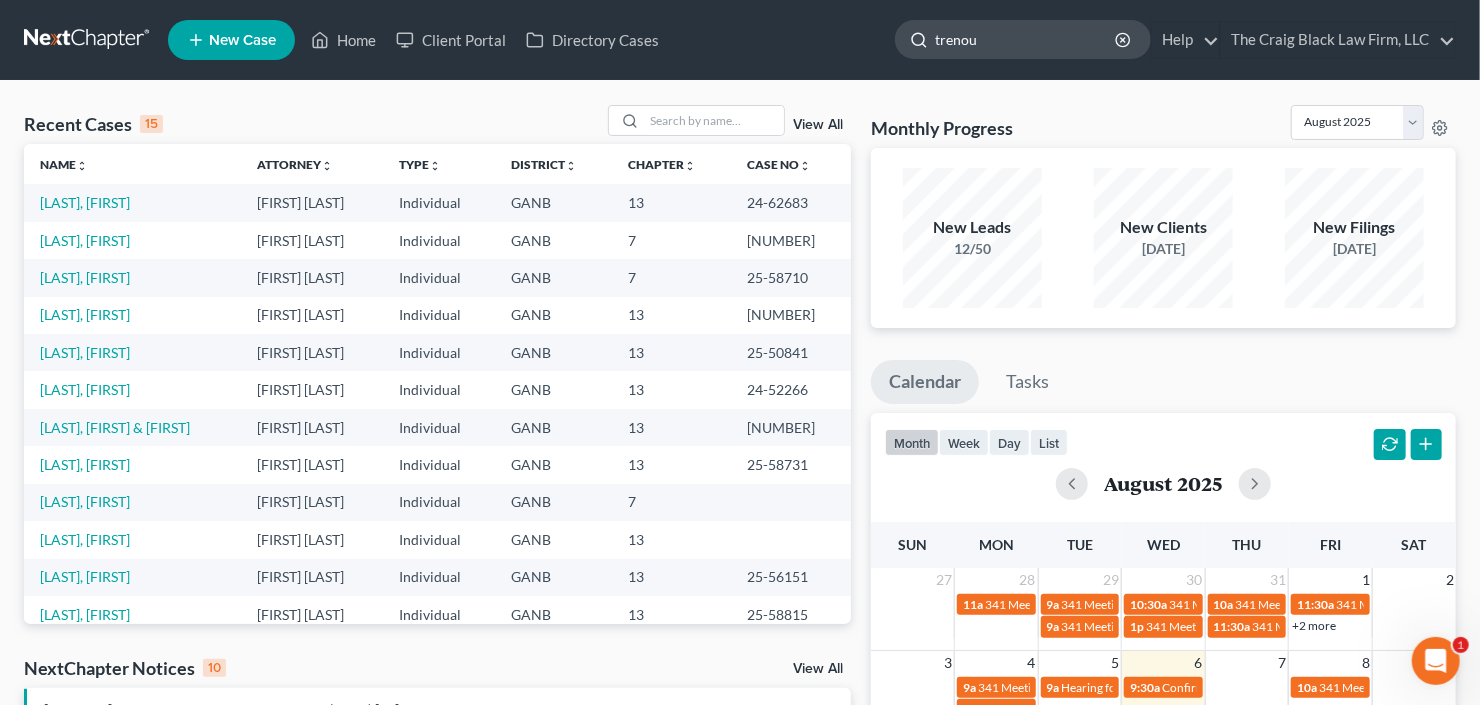 type on "trenou" 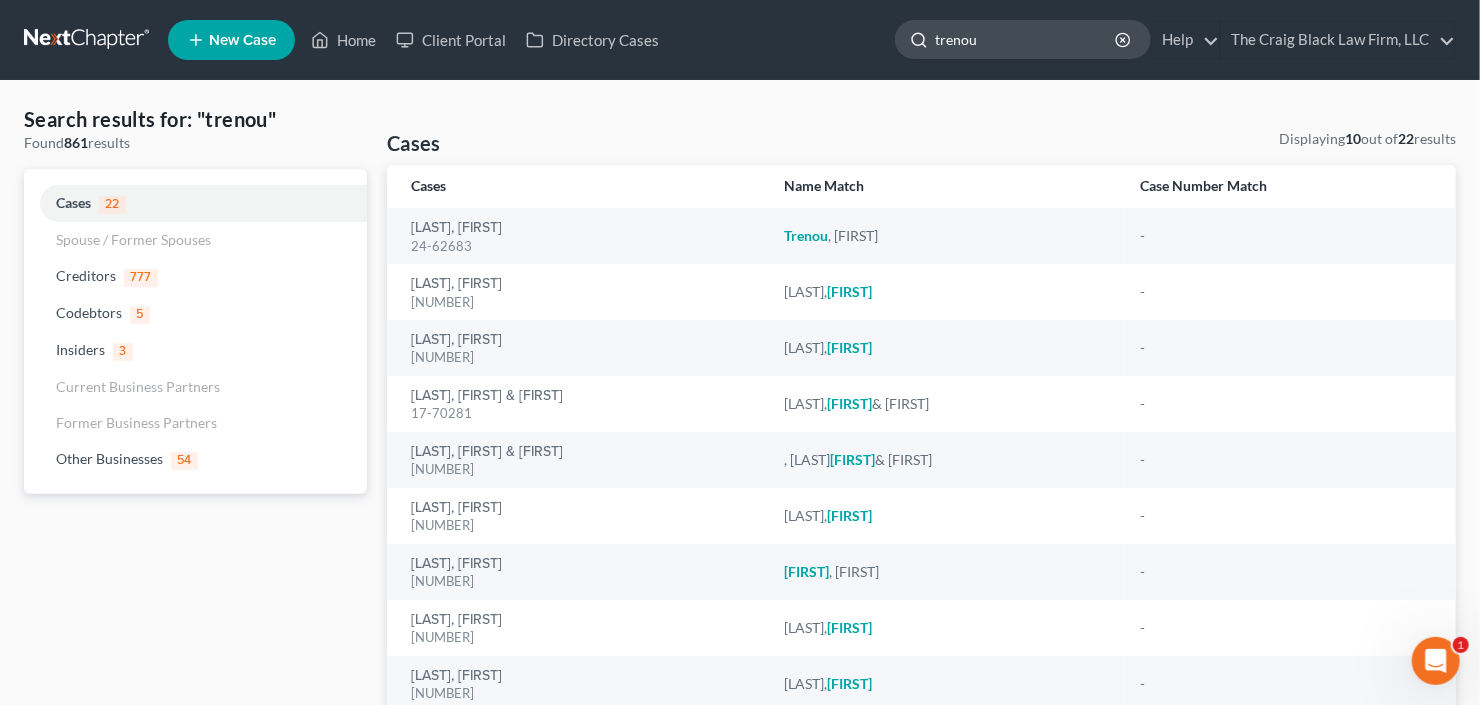 click on "trenou" 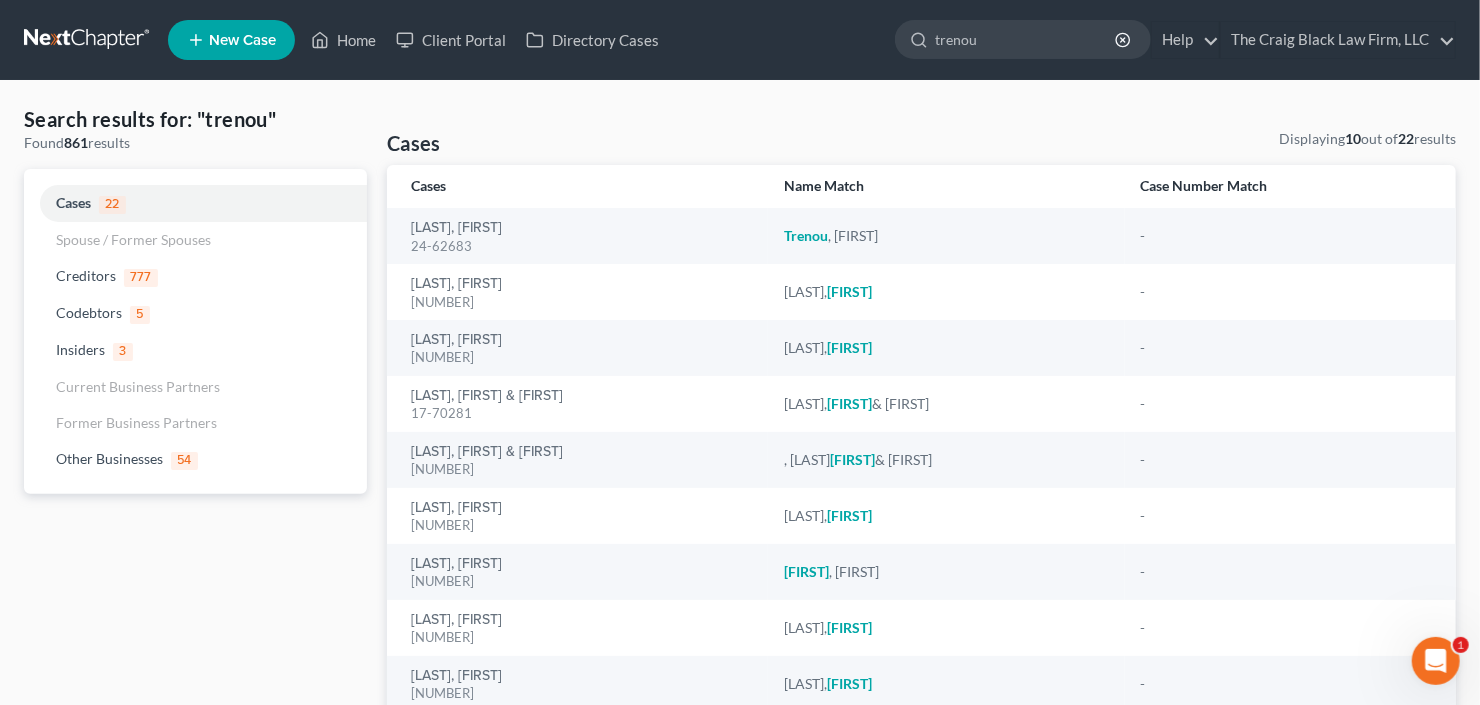 drag, startPoint x: 824, startPoint y: 80, endPoint x: 781, endPoint y: 90, distance: 44.14748 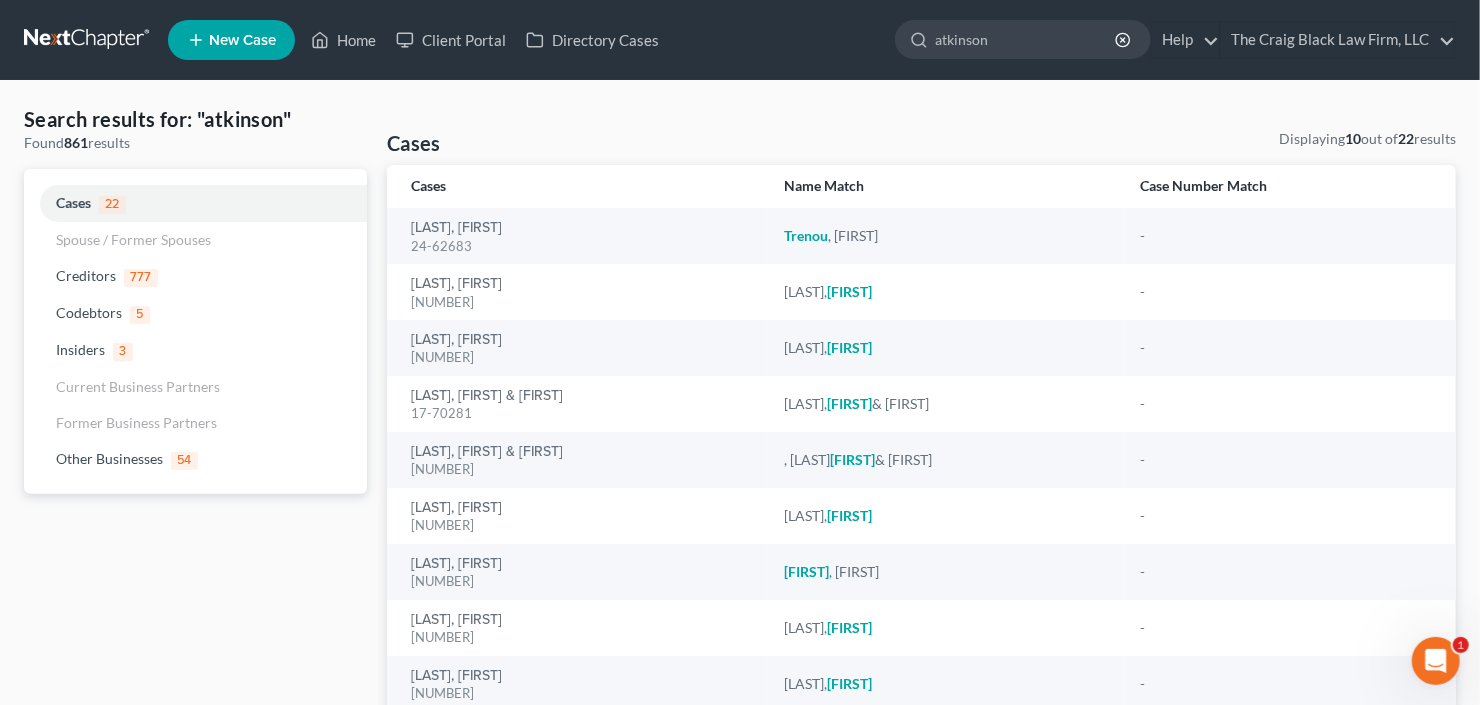 type on "atkinson" 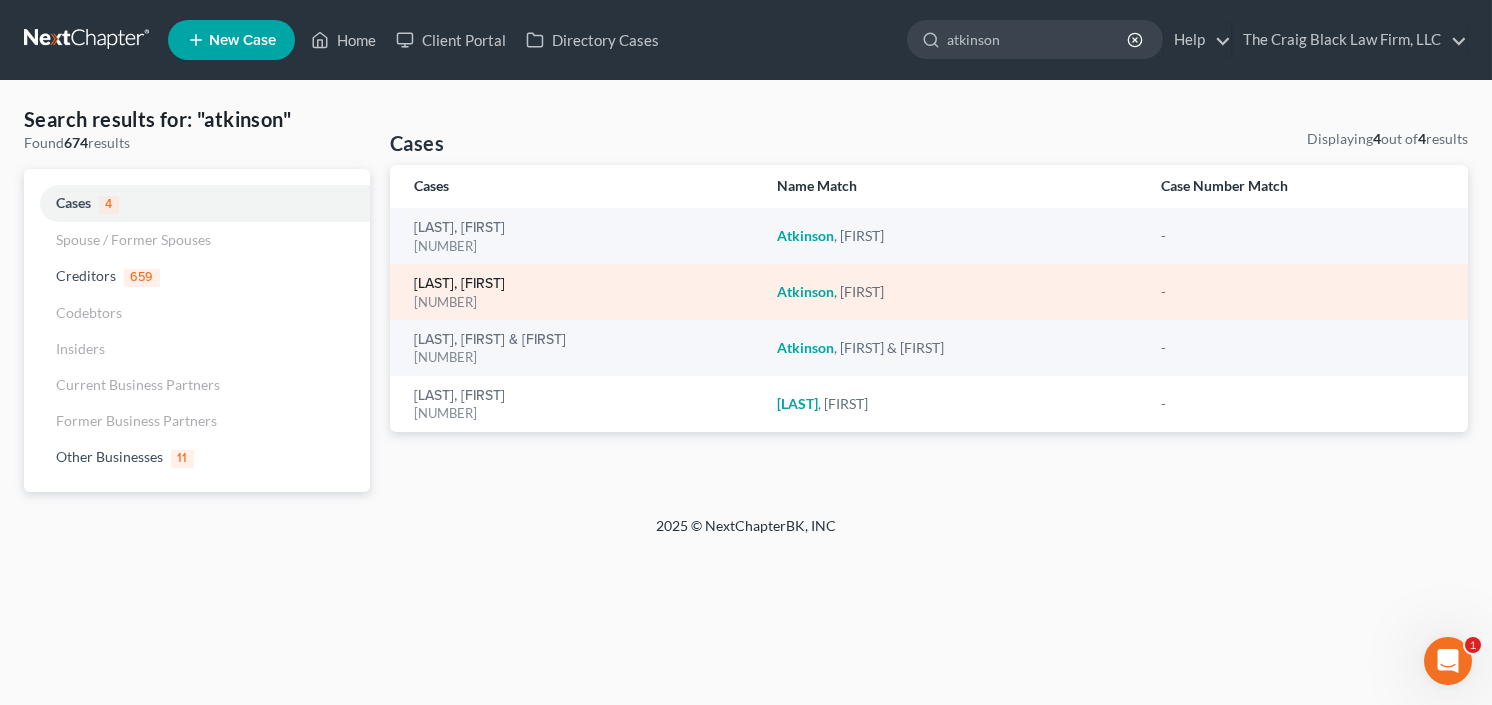 click on "[LAST], [FIRST]" at bounding box center (459, 284) 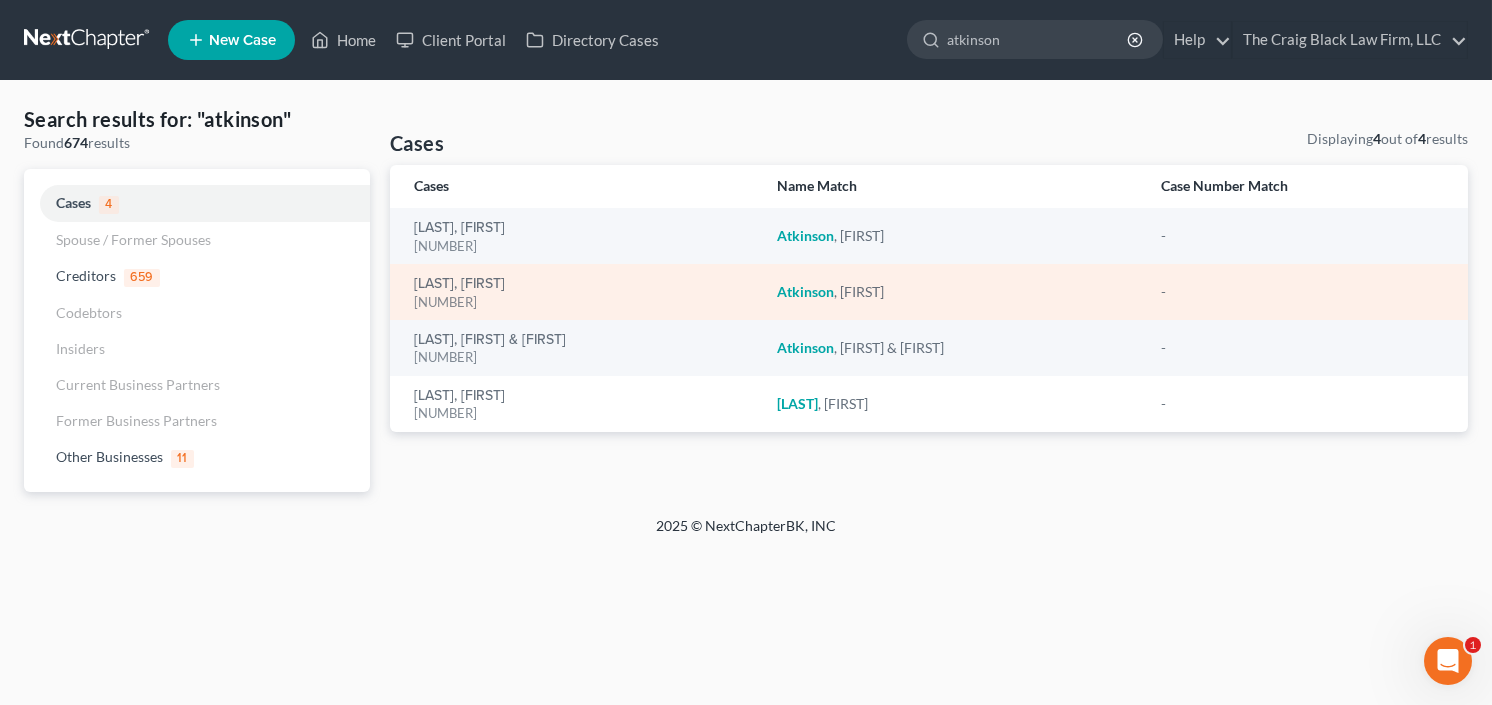 type 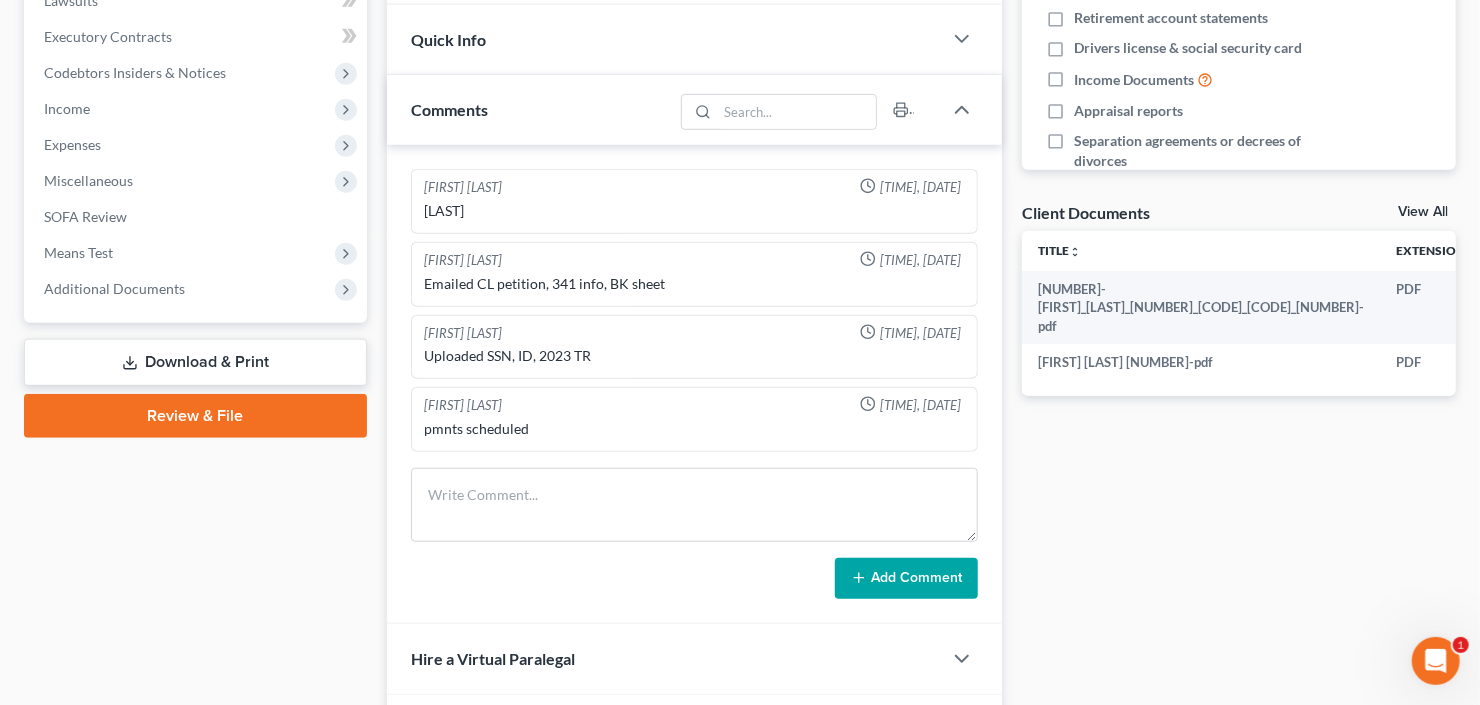 scroll, scrollTop: 560, scrollLeft: 0, axis: vertical 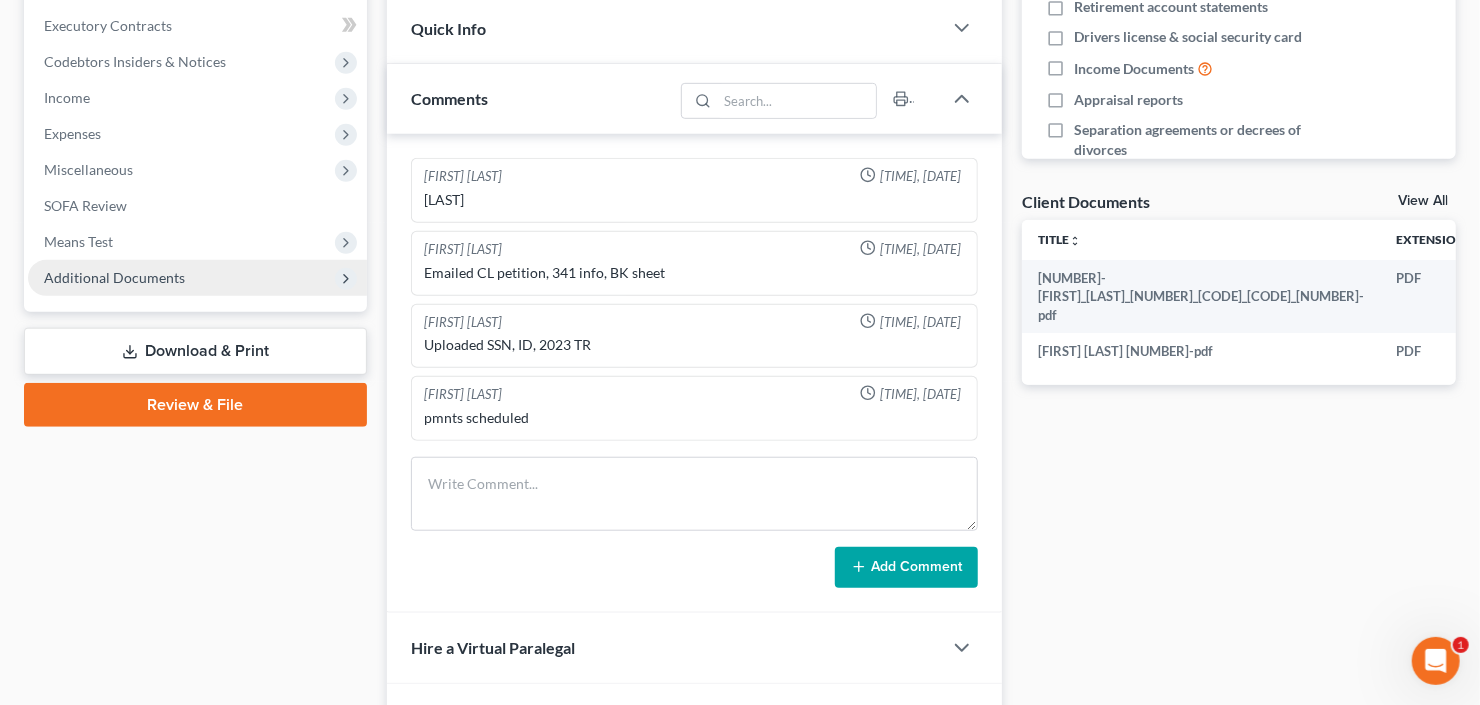 click on "Additional Documents" at bounding box center [114, 277] 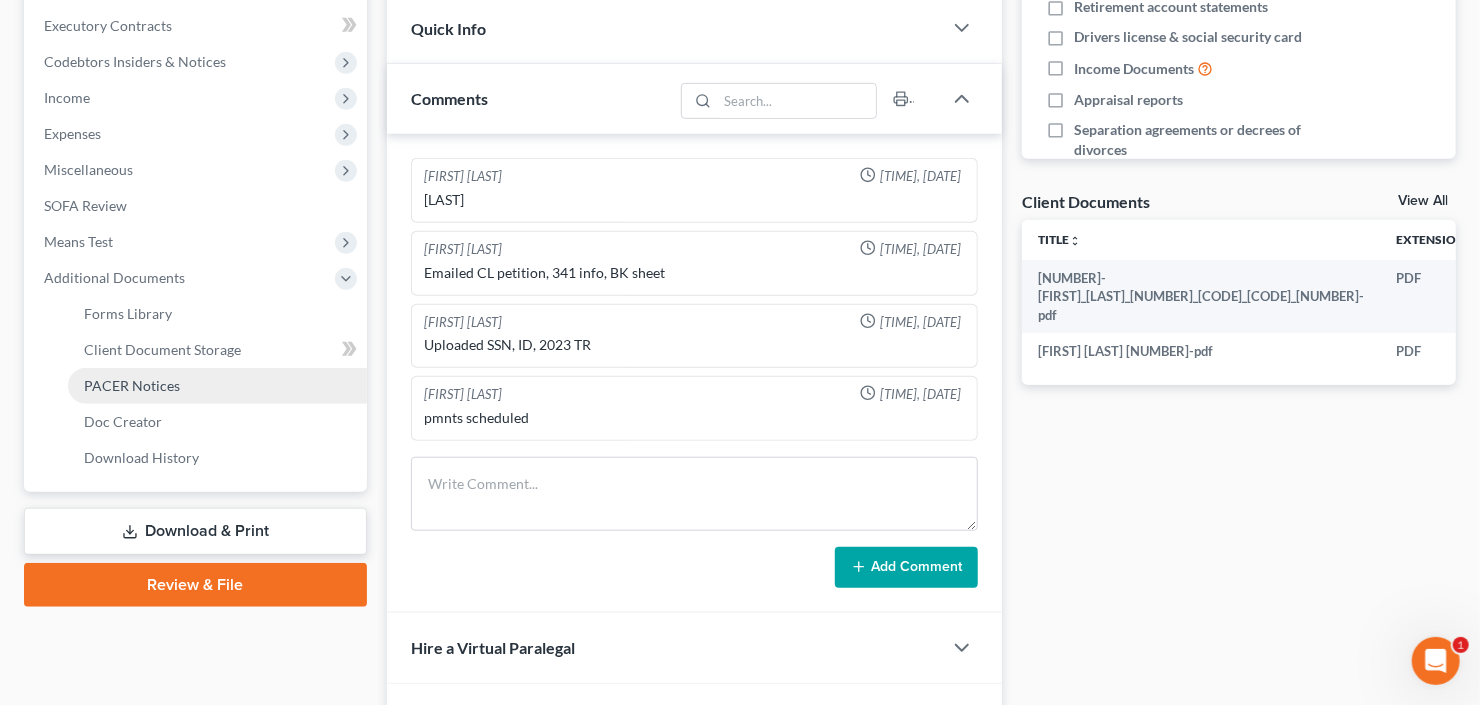 click on "PACER Notices" at bounding box center (132, 385) 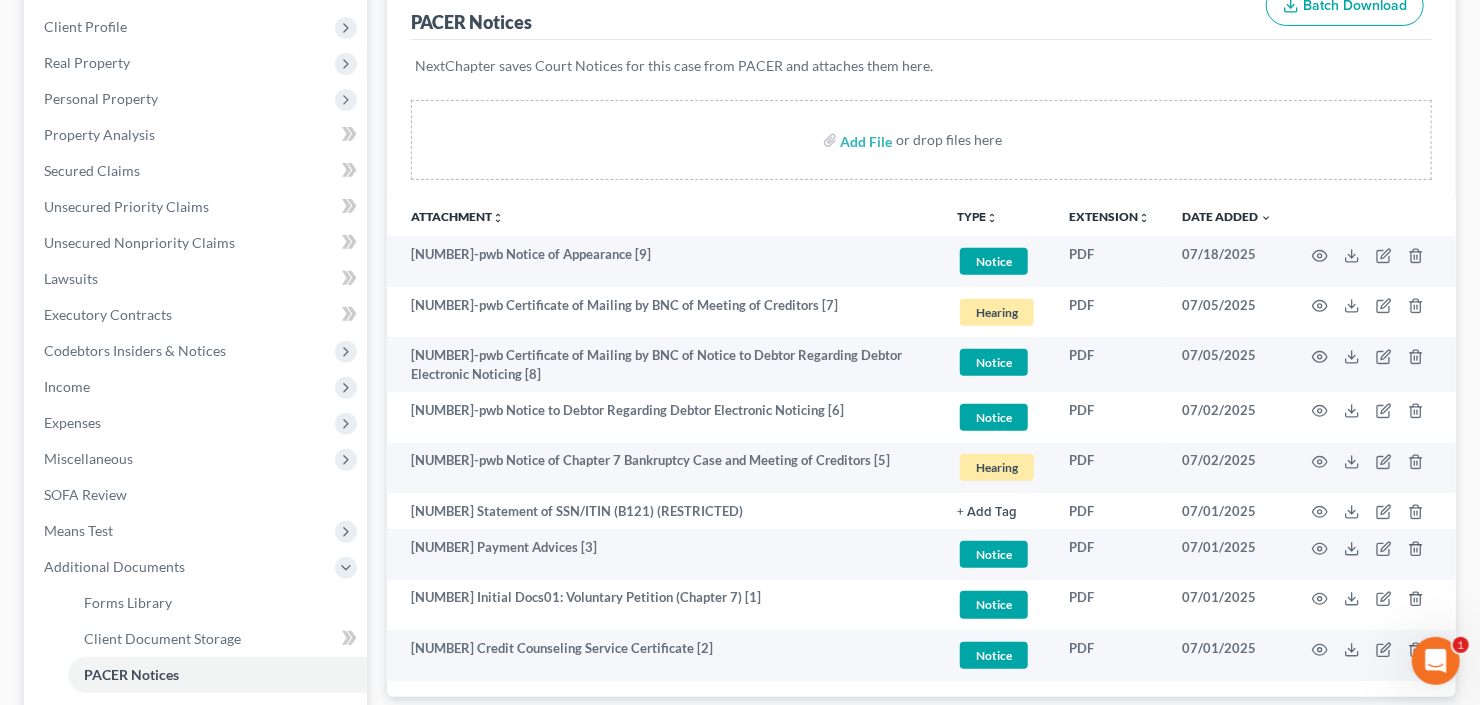 scroll, scrollTop: 0, scrollLeft: 0, axis: both 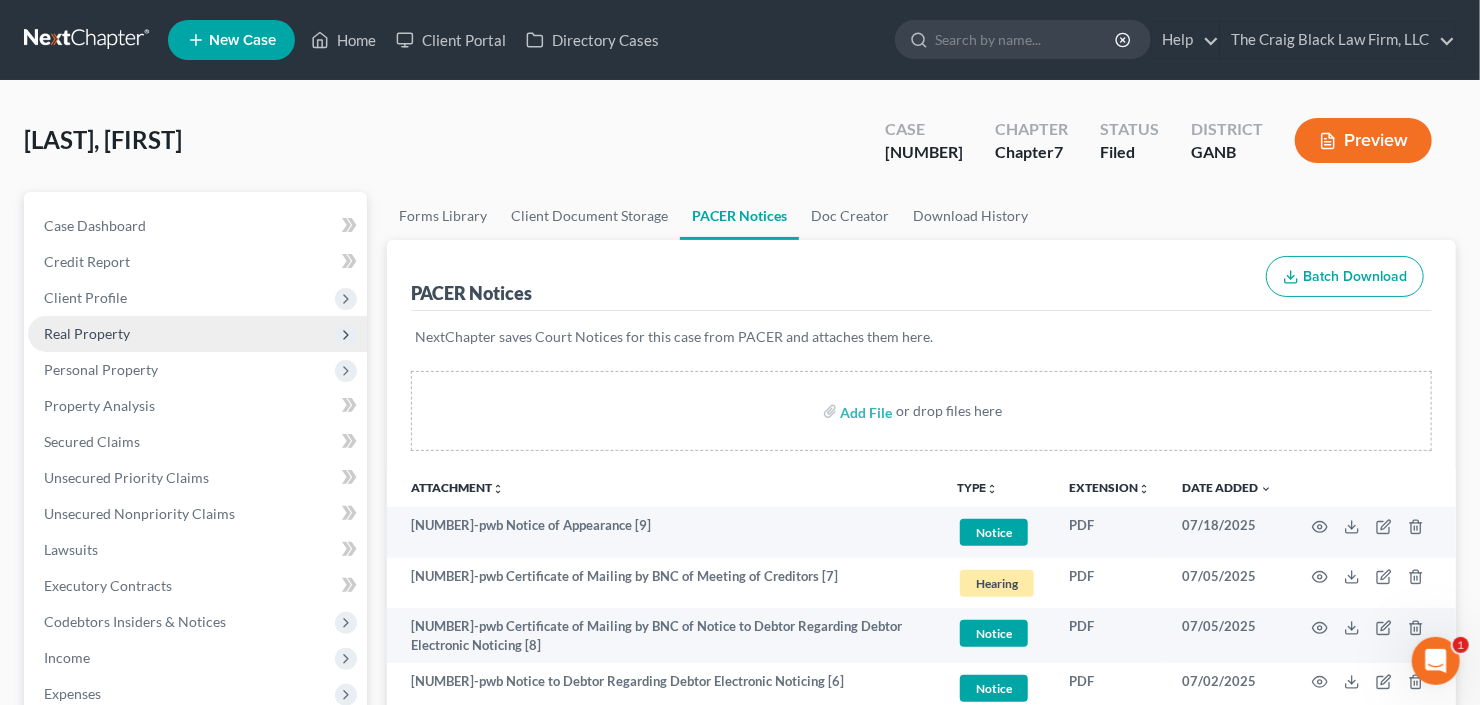 click on "Real Property" at bounding box center (87, 333) 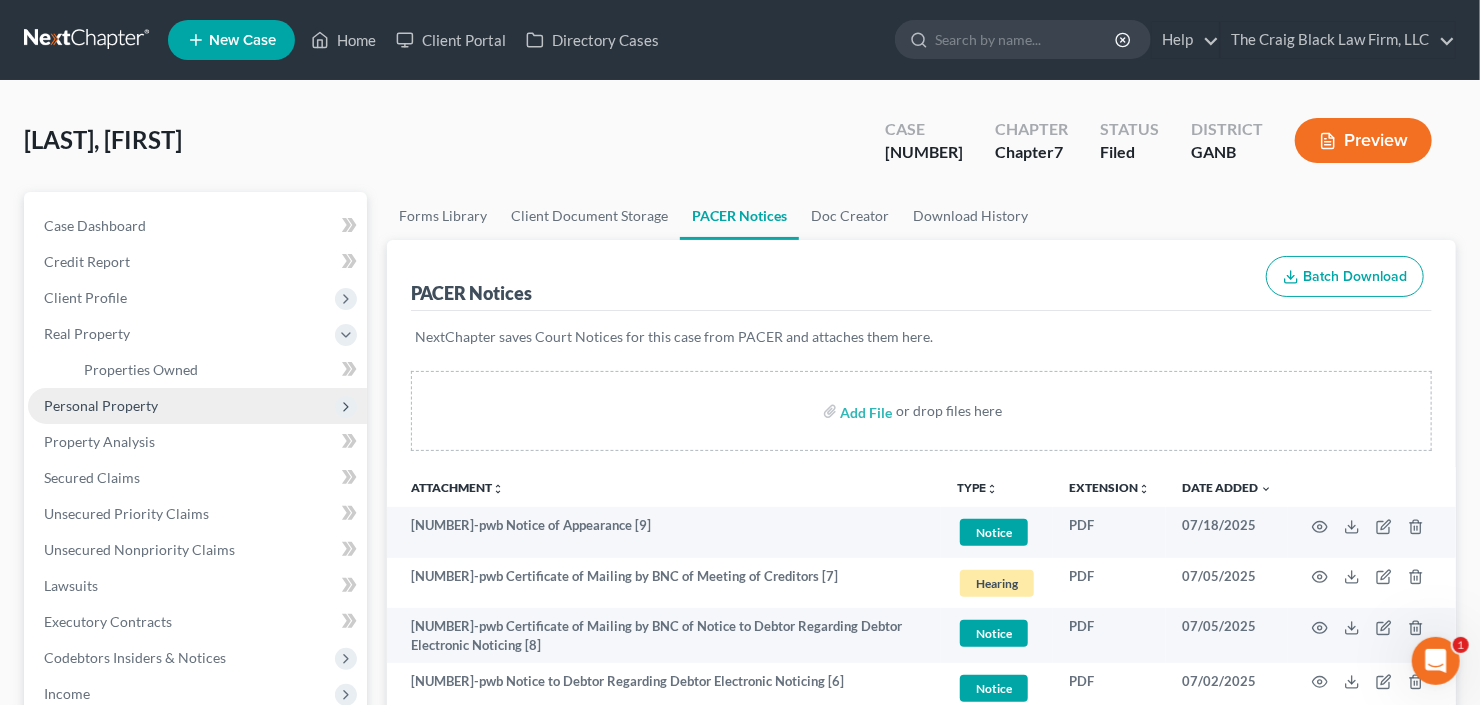 click on "Personal Property" at bounding box center (197, 406) 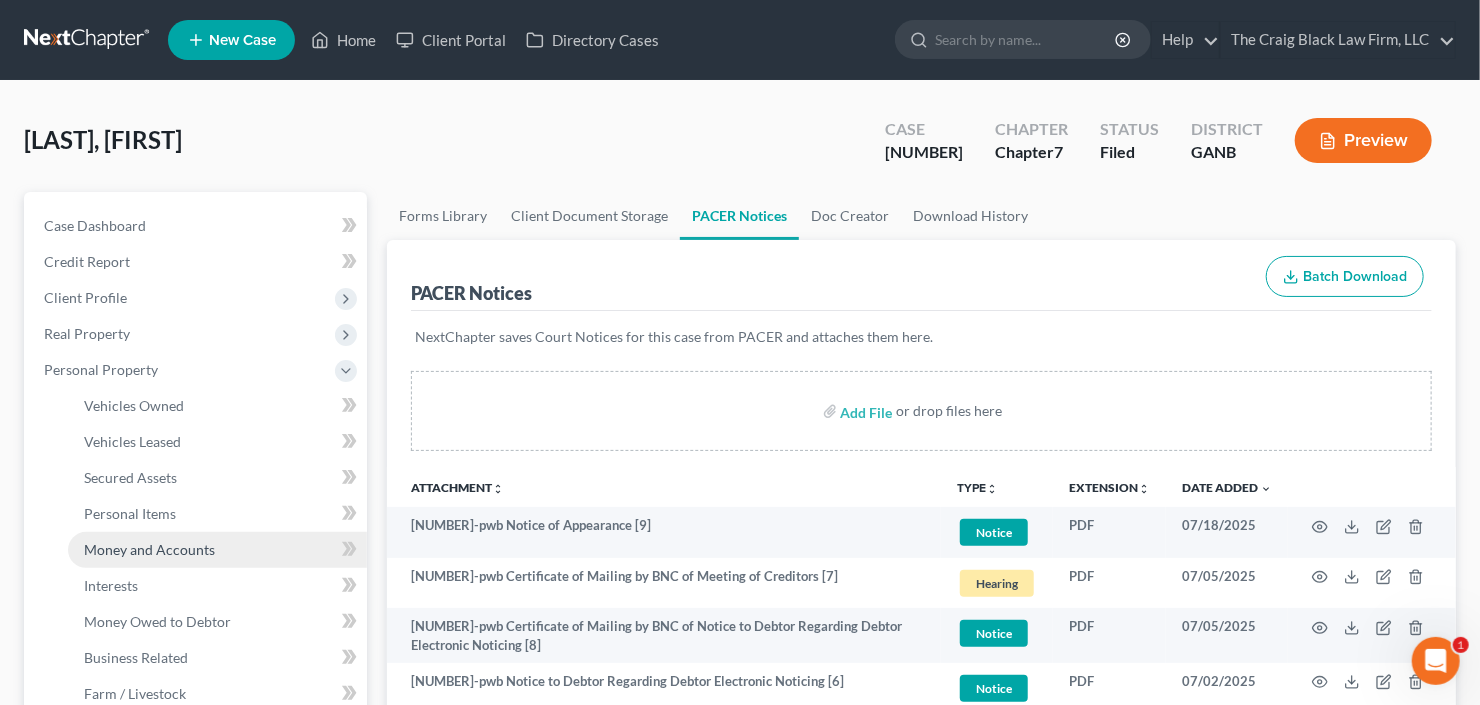 click on "Money and Accounts" at bounding box center [149, 549] 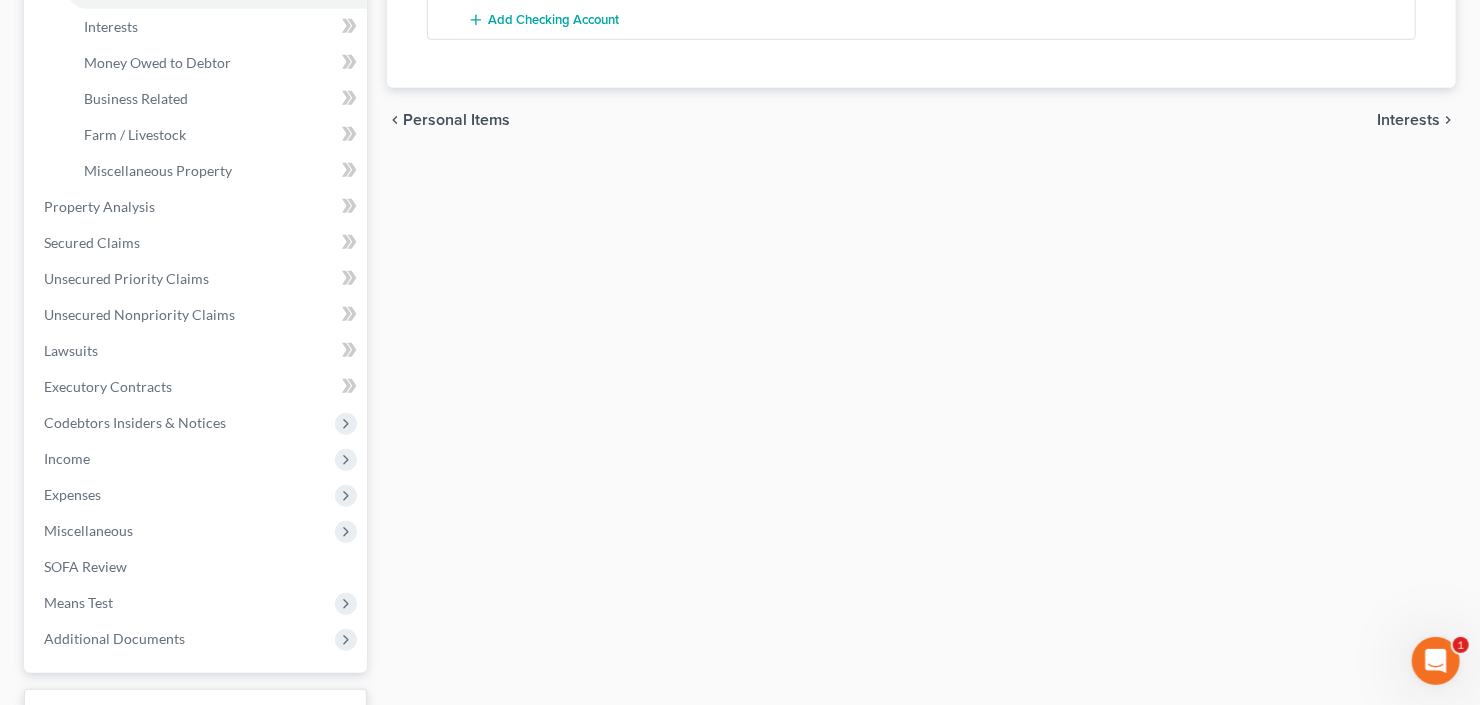 scroll, scrollTop: 560, scrollLeft: 0, axis: vertical 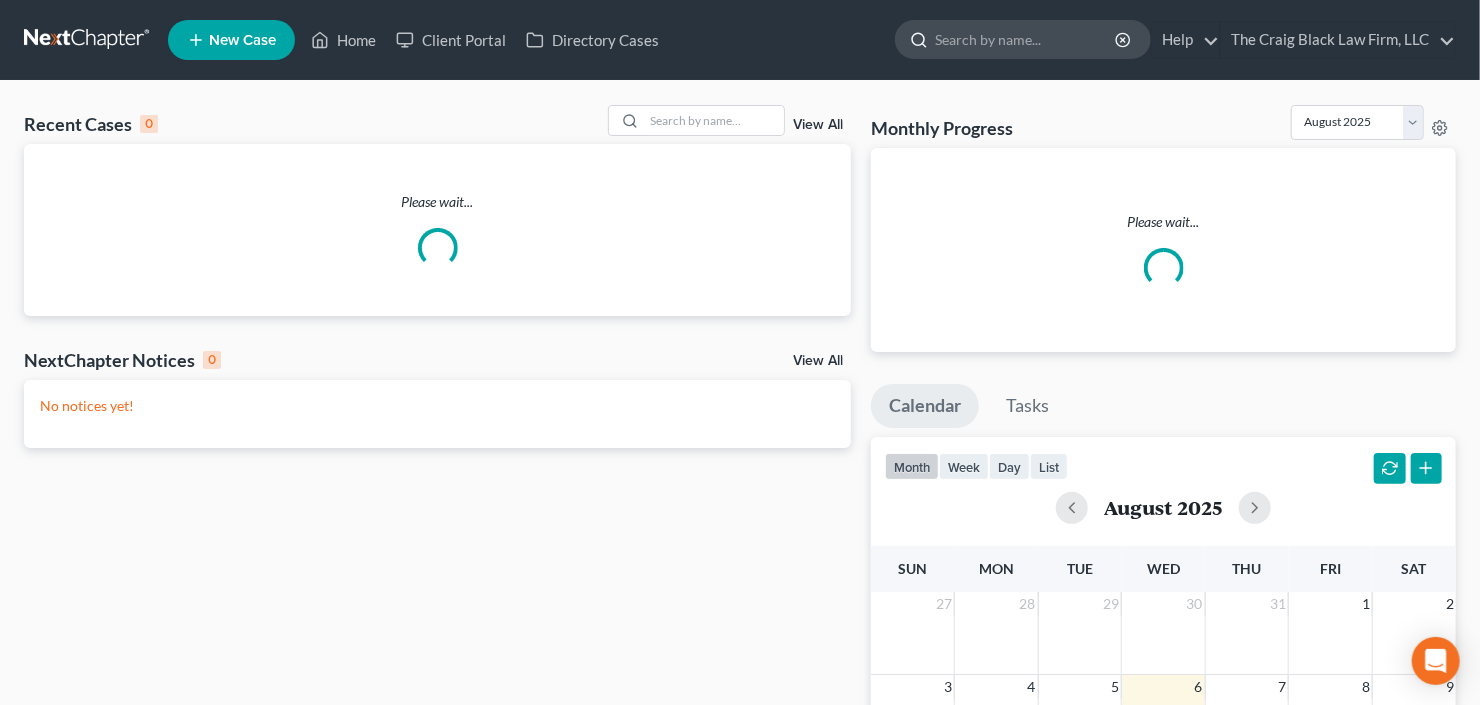 click at bounding box center [1026, 39] 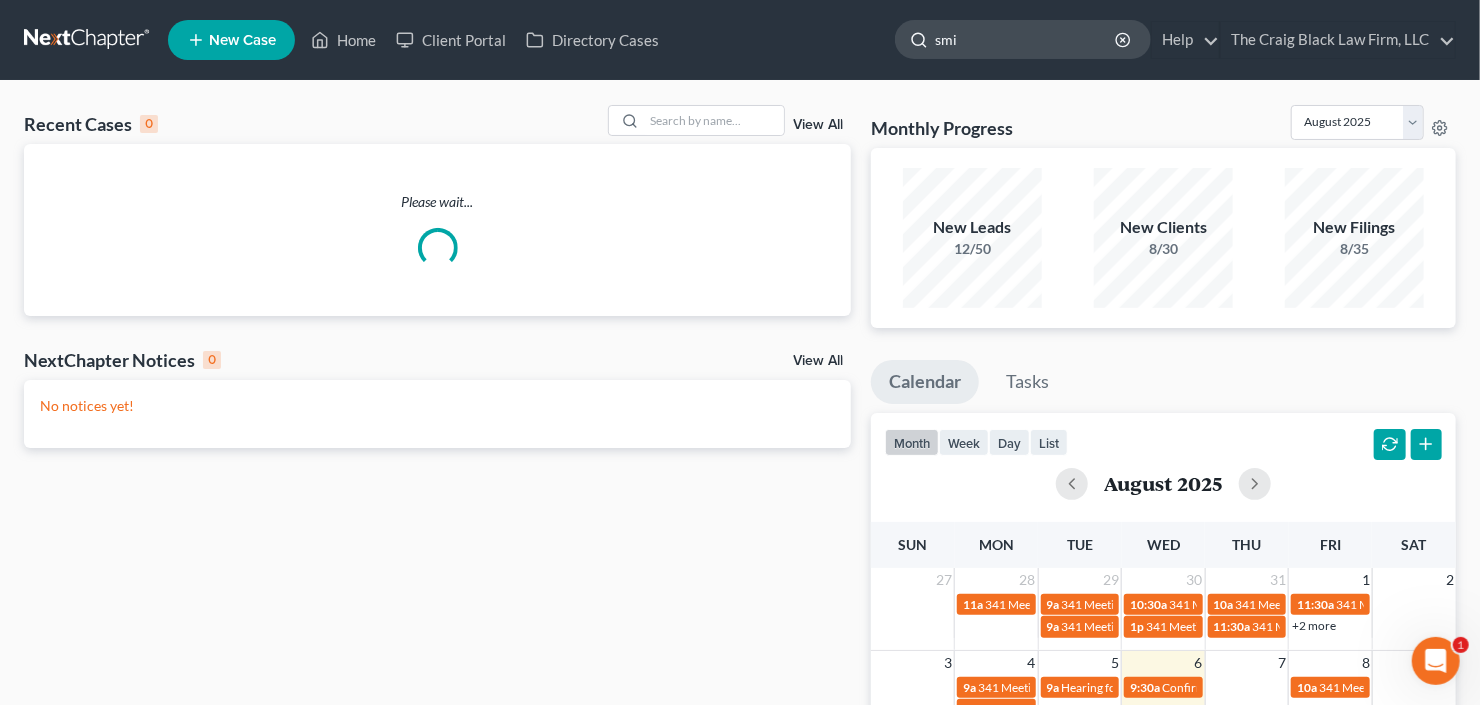 scroll, scrollTop: 0, scrollLeft: 0, axis: both 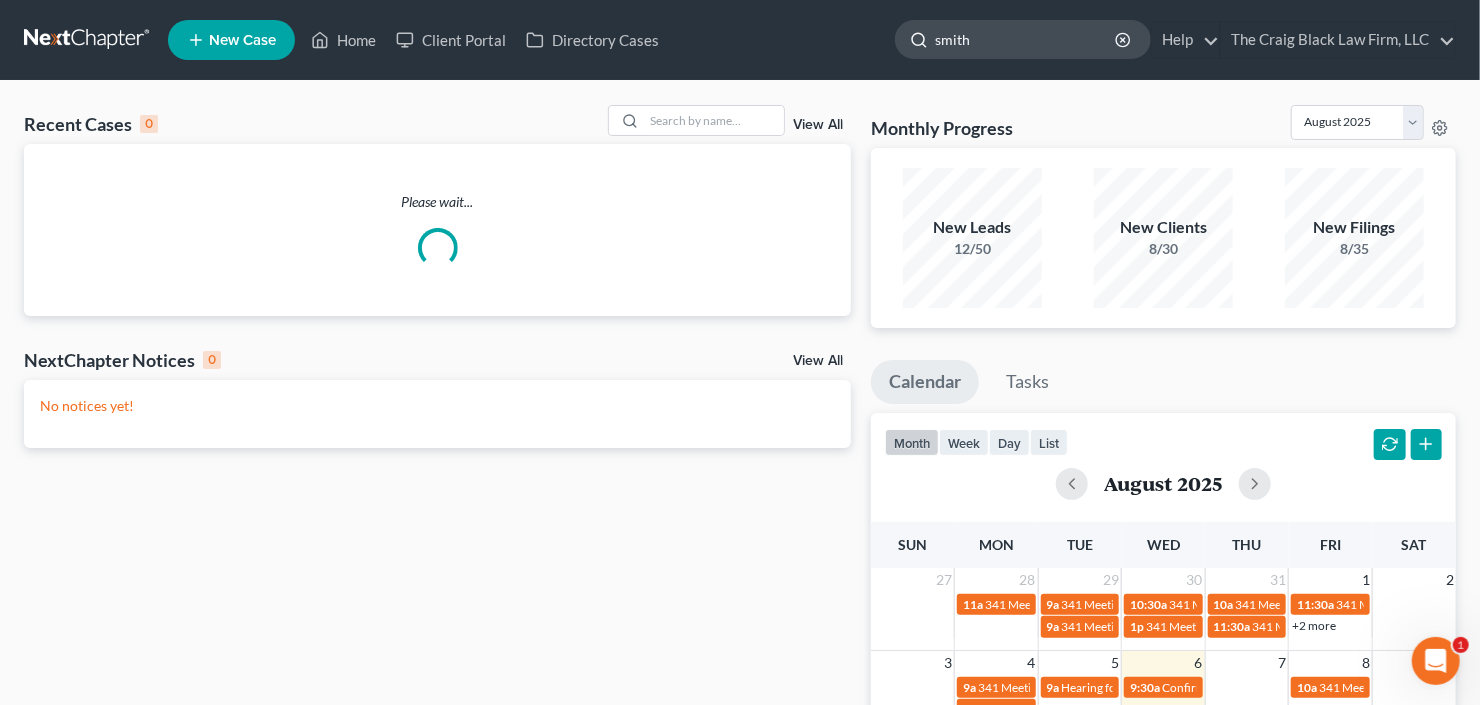 type on "smith" 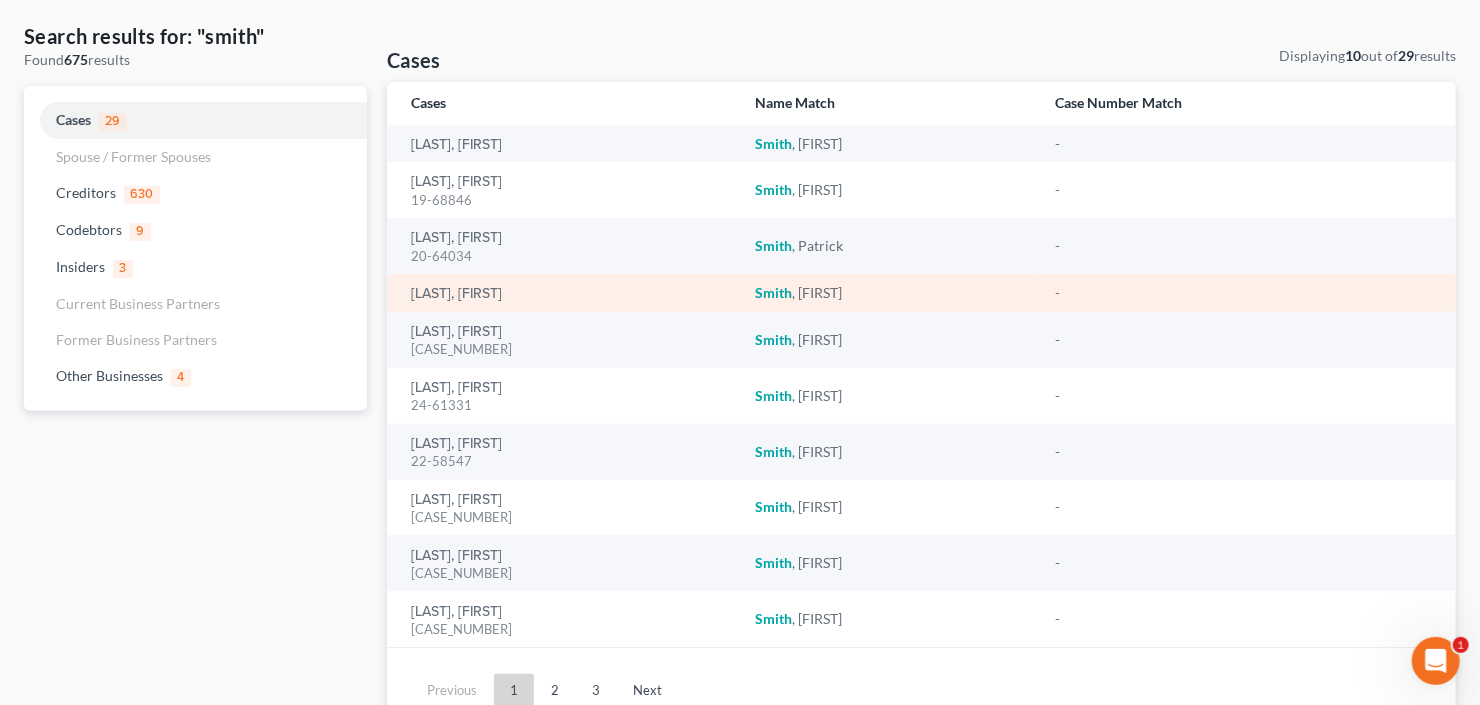 scroll, scrollTop: 170, scrollLeft: 0, axis: vertical 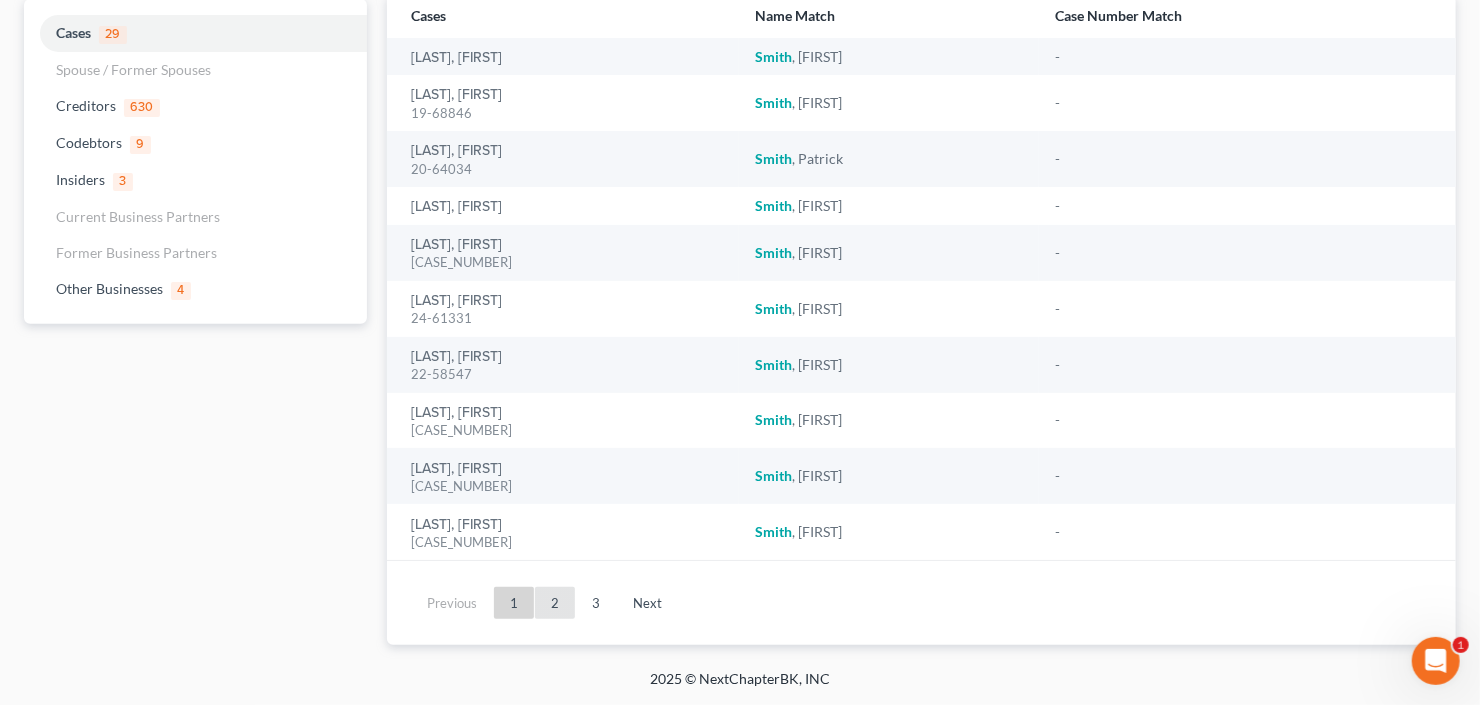 click on "2" at bounding box center [555, 603] 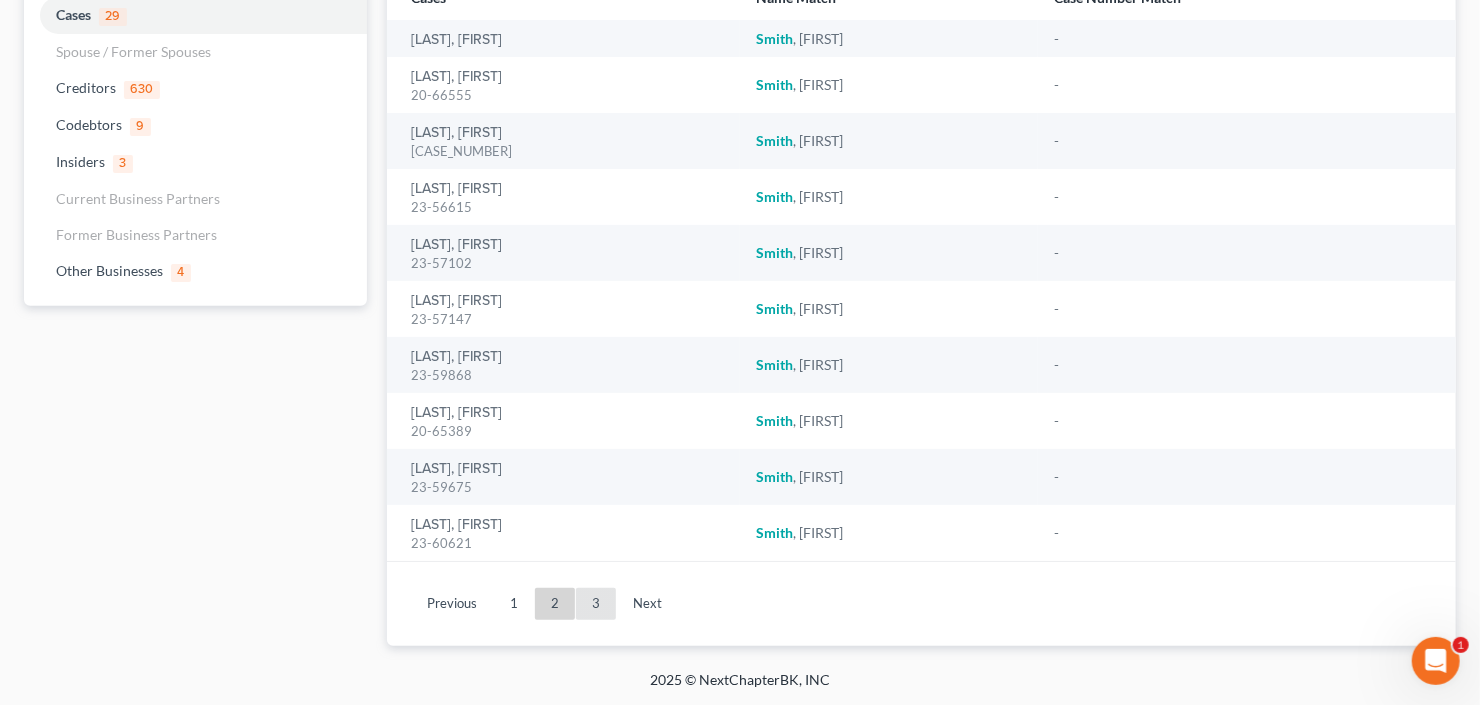click on "3" at bounding box center [596, 604] 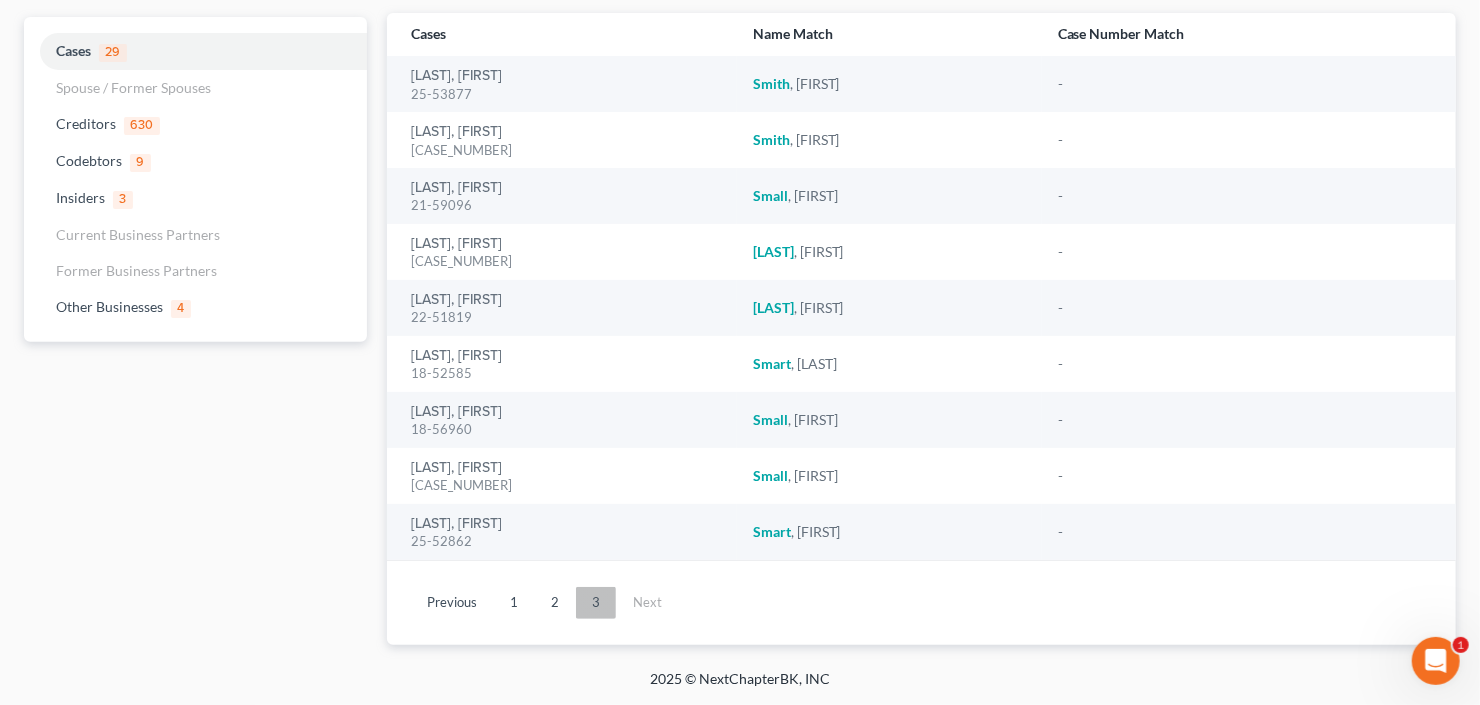 scroll, scrollTop: 151, scrollLeft: 0, axis: vertical 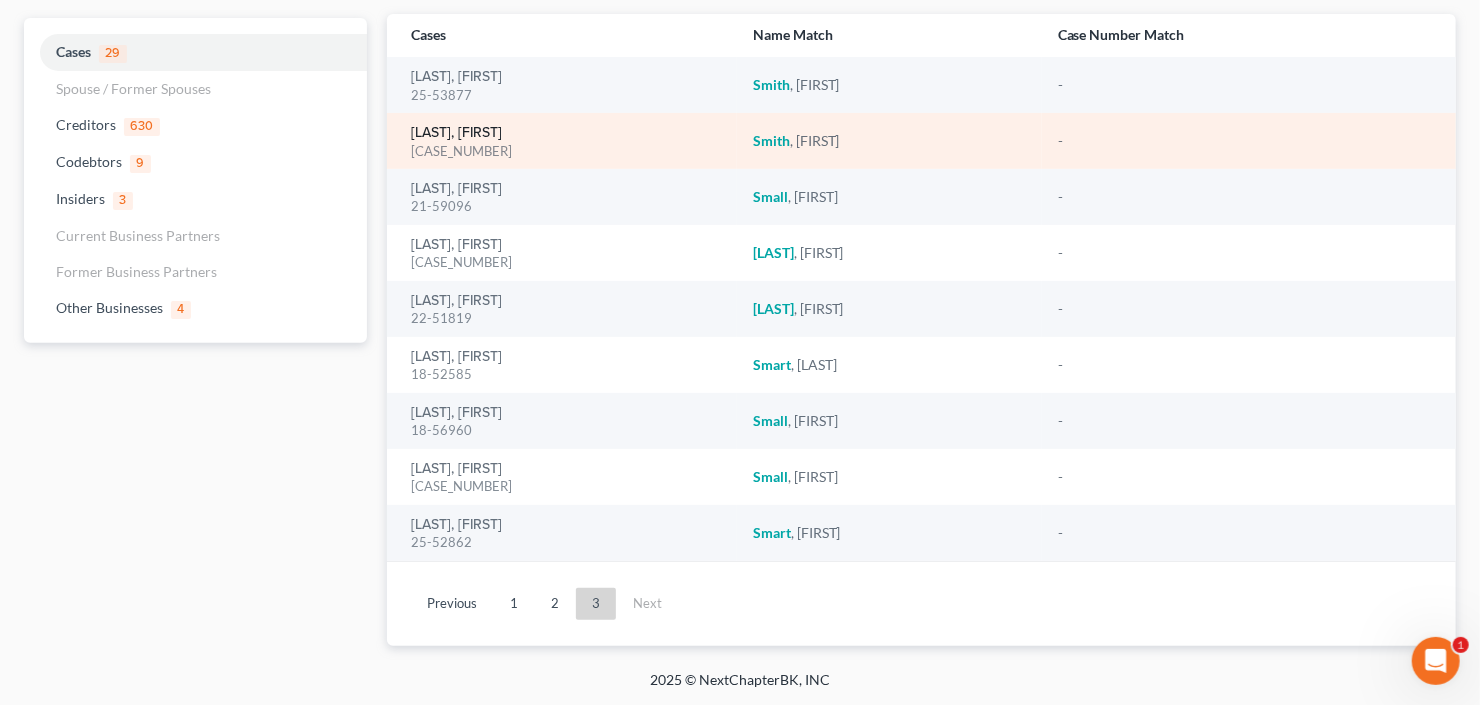 click on "Smith, Tieshia" at bounding box center [456, 133] 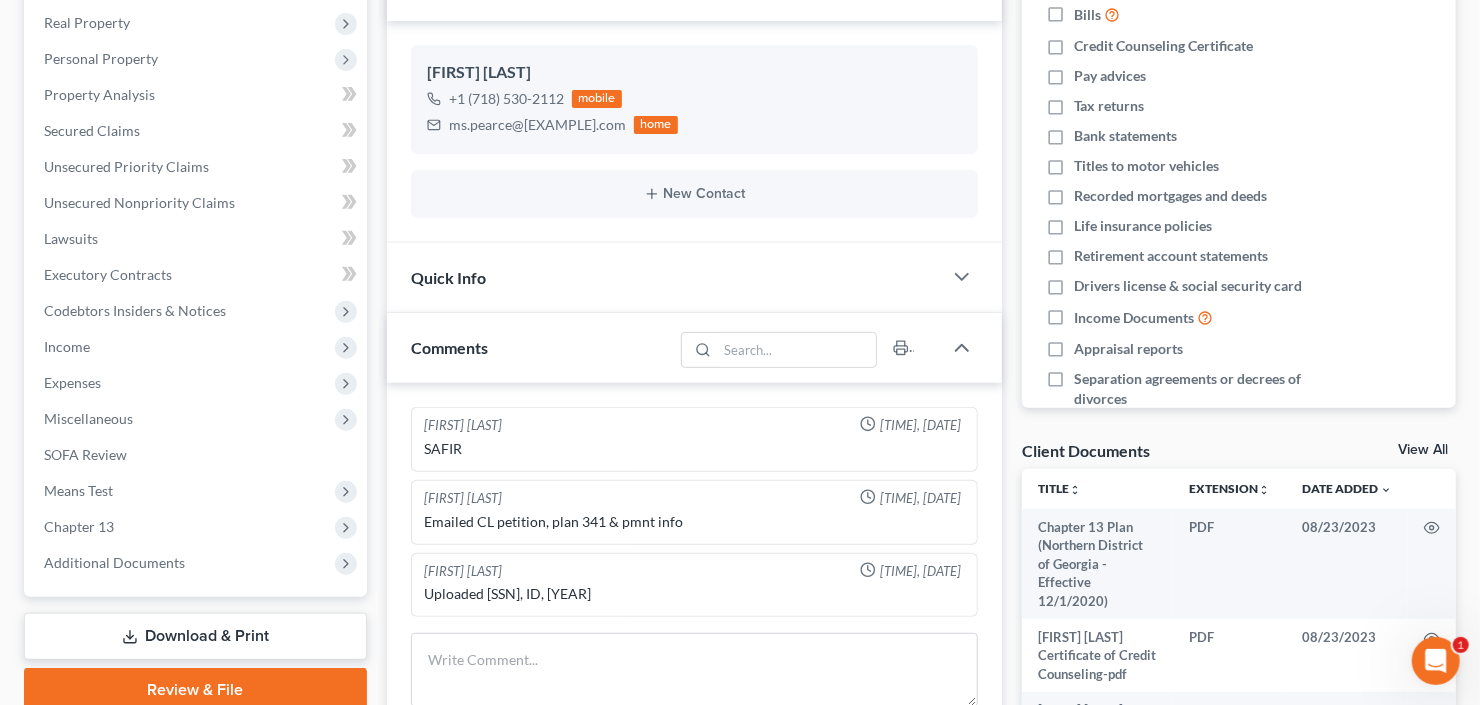 scroll, scrollTop: 117, scrollLeft: 0, axis: vertical 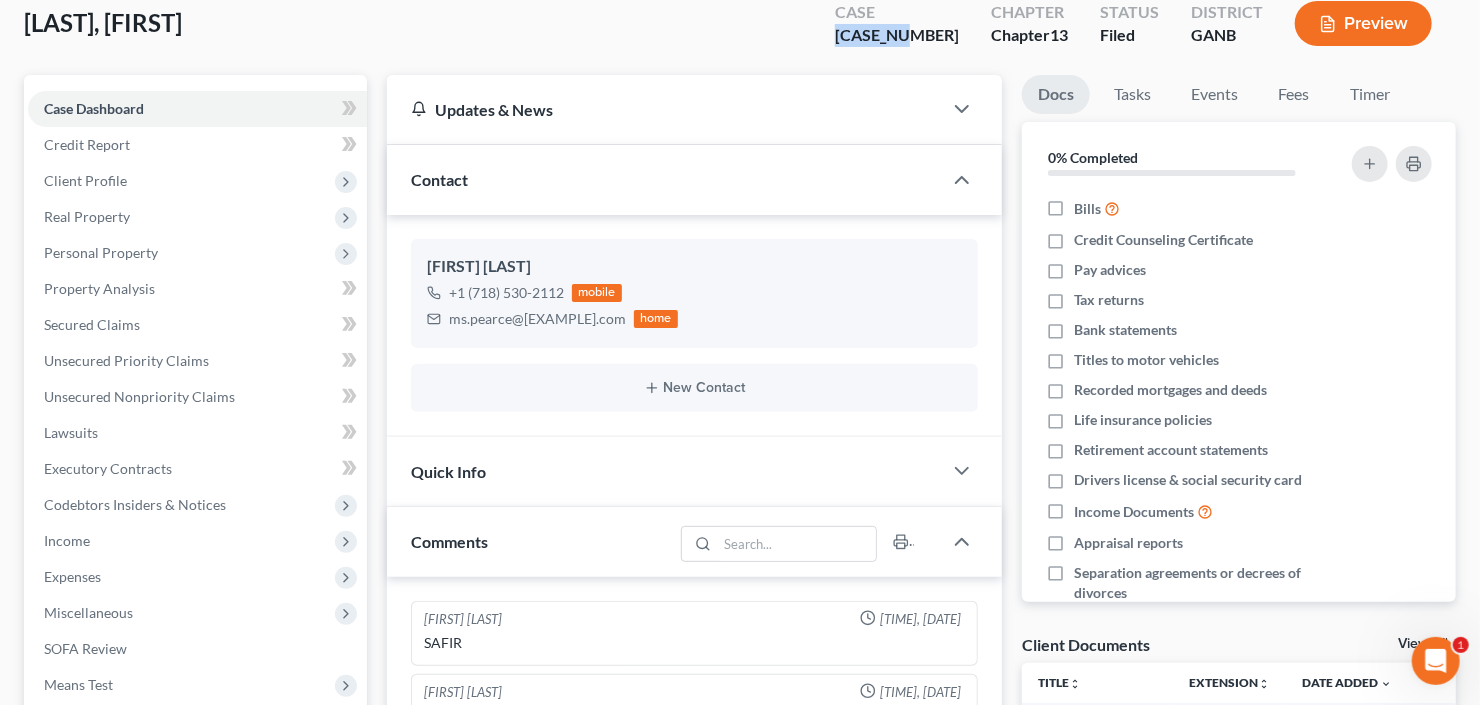 drag, startPoint x: 962, startPoint y: 37, endPoint x: 873, endPoint y: 32, distance: 89.140335 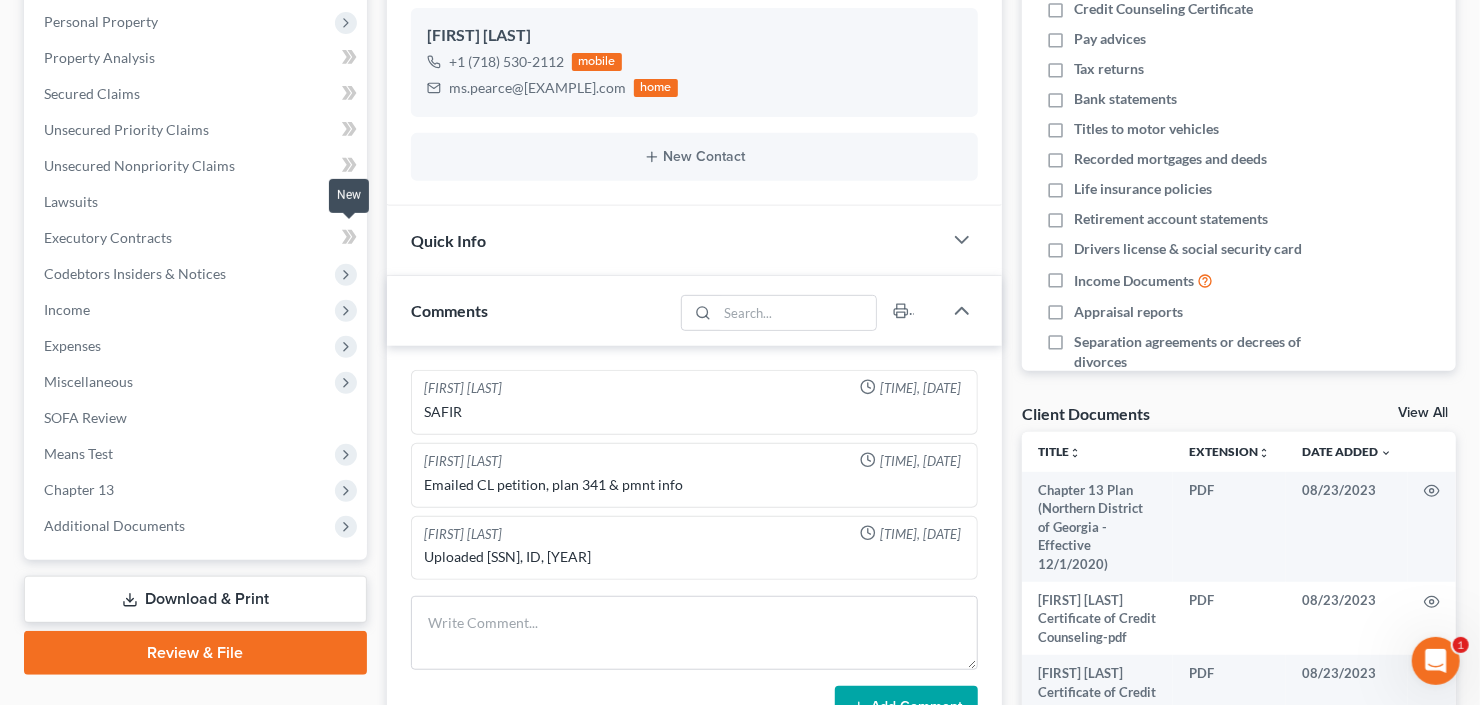 scroll, scrollTop: 677, scrollLeft: 0, axis: vertical 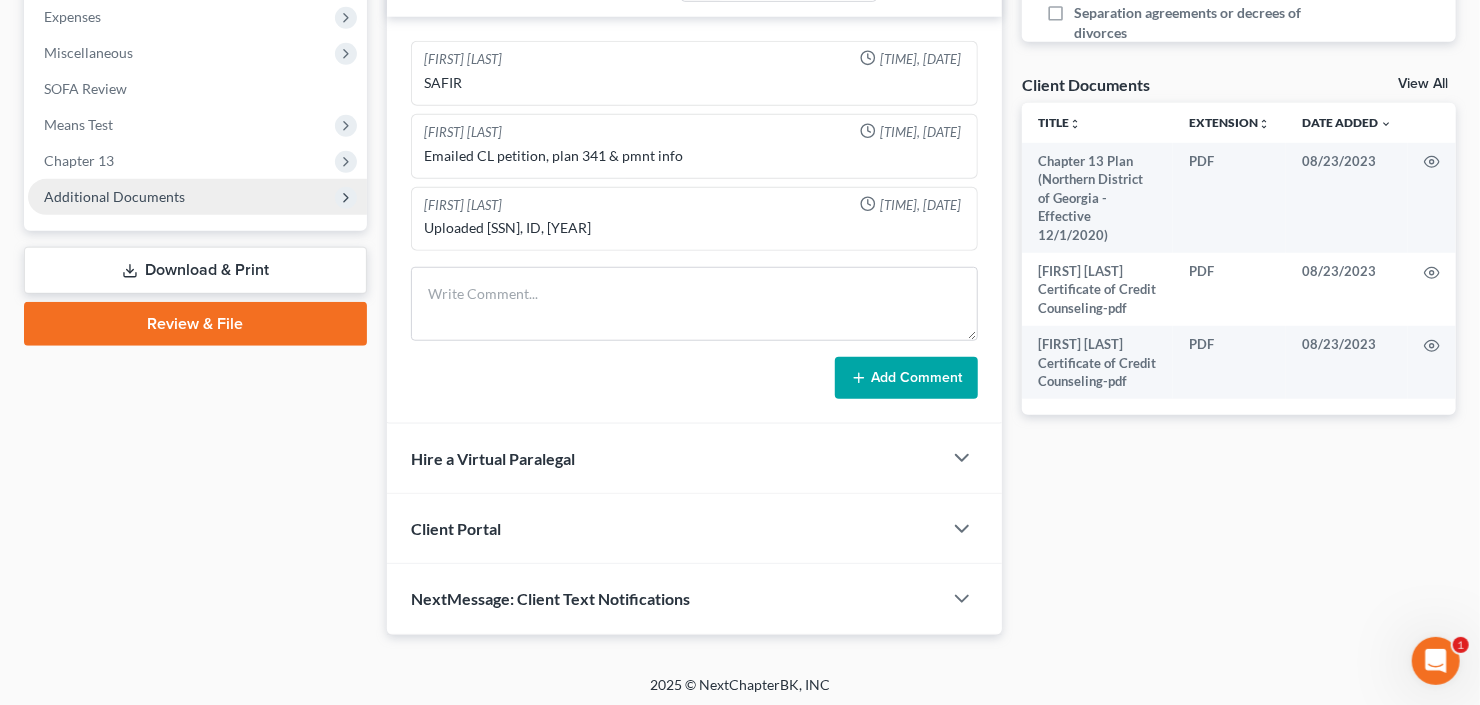 click on "Additional Documents" at bounding box center [197, 197] 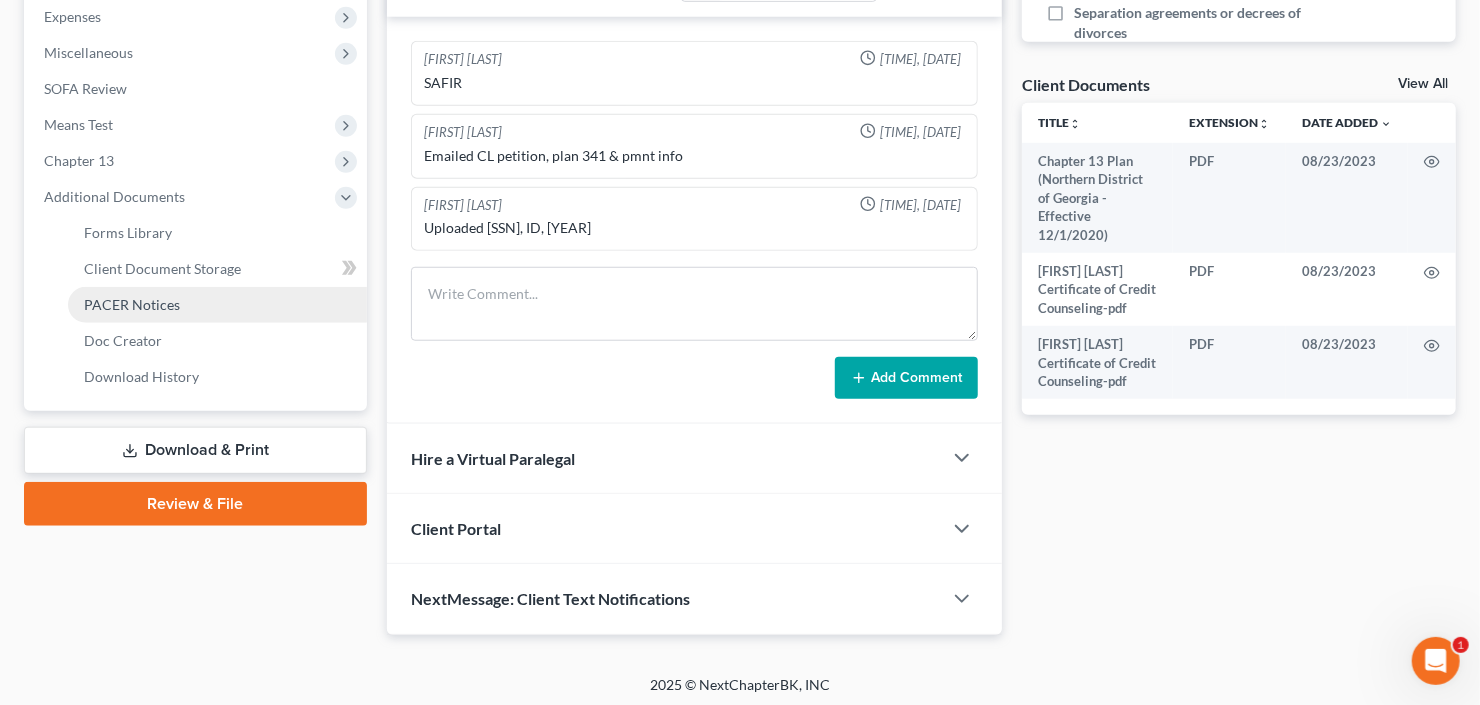 click on "PACER Notices" at bounding box center (132, 304) 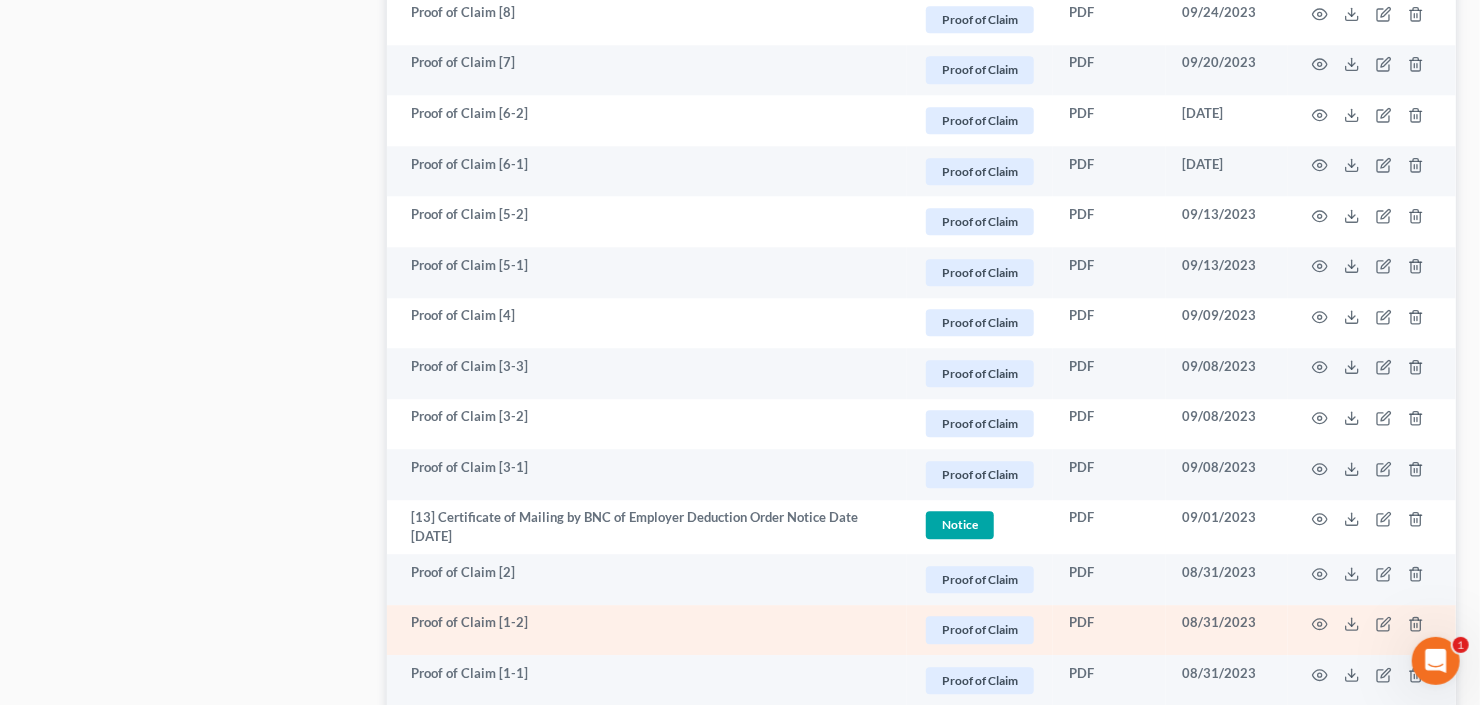 scroll, scrollTop: 3283, scrollLeft: 0, axis: vertical 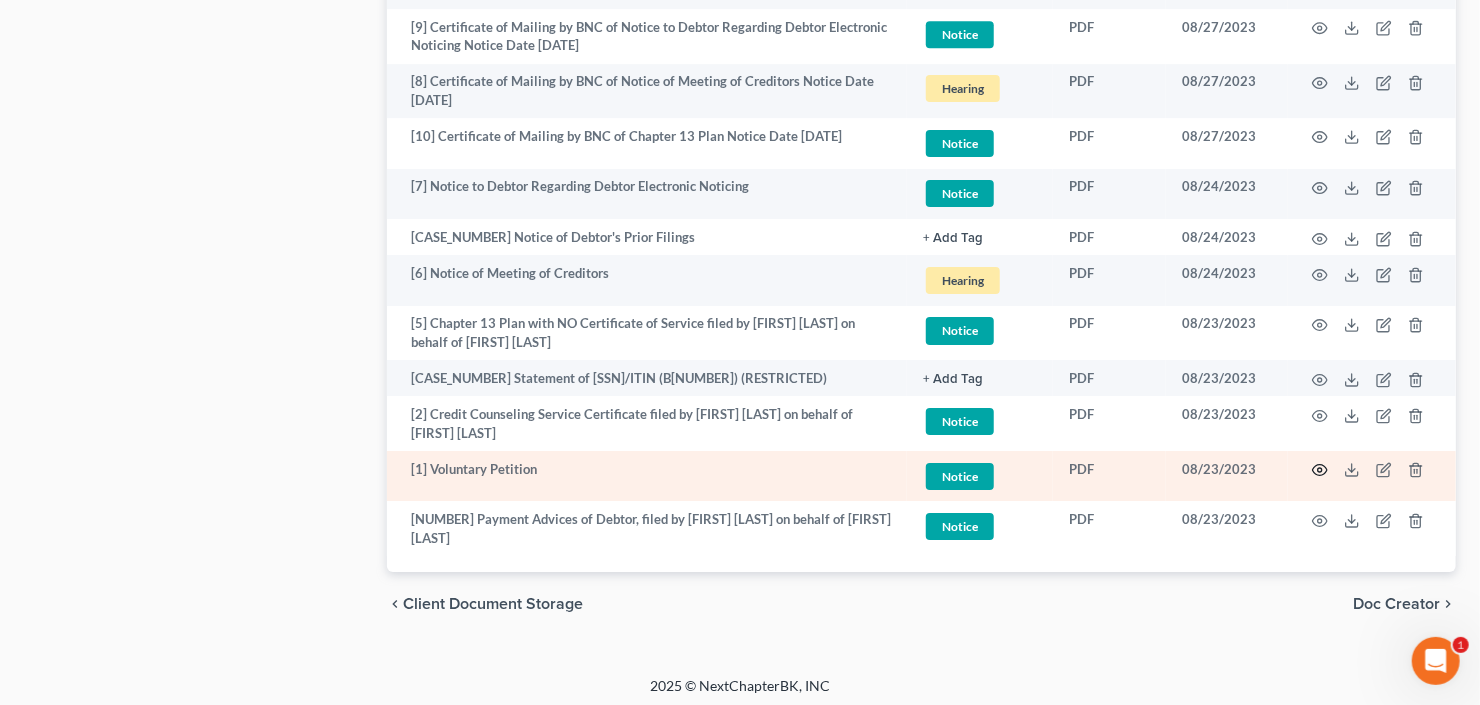 click 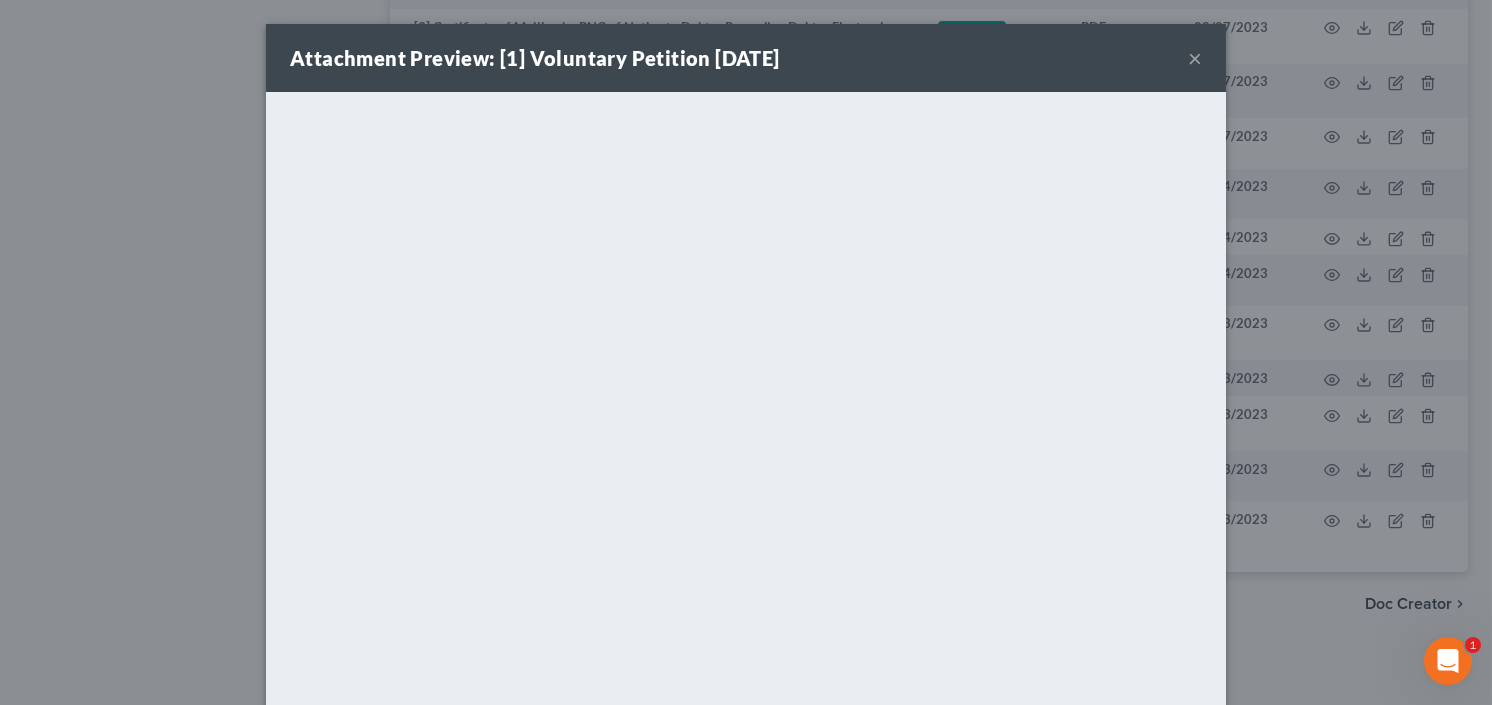 click on "×" at bounding box center (1195, 58) 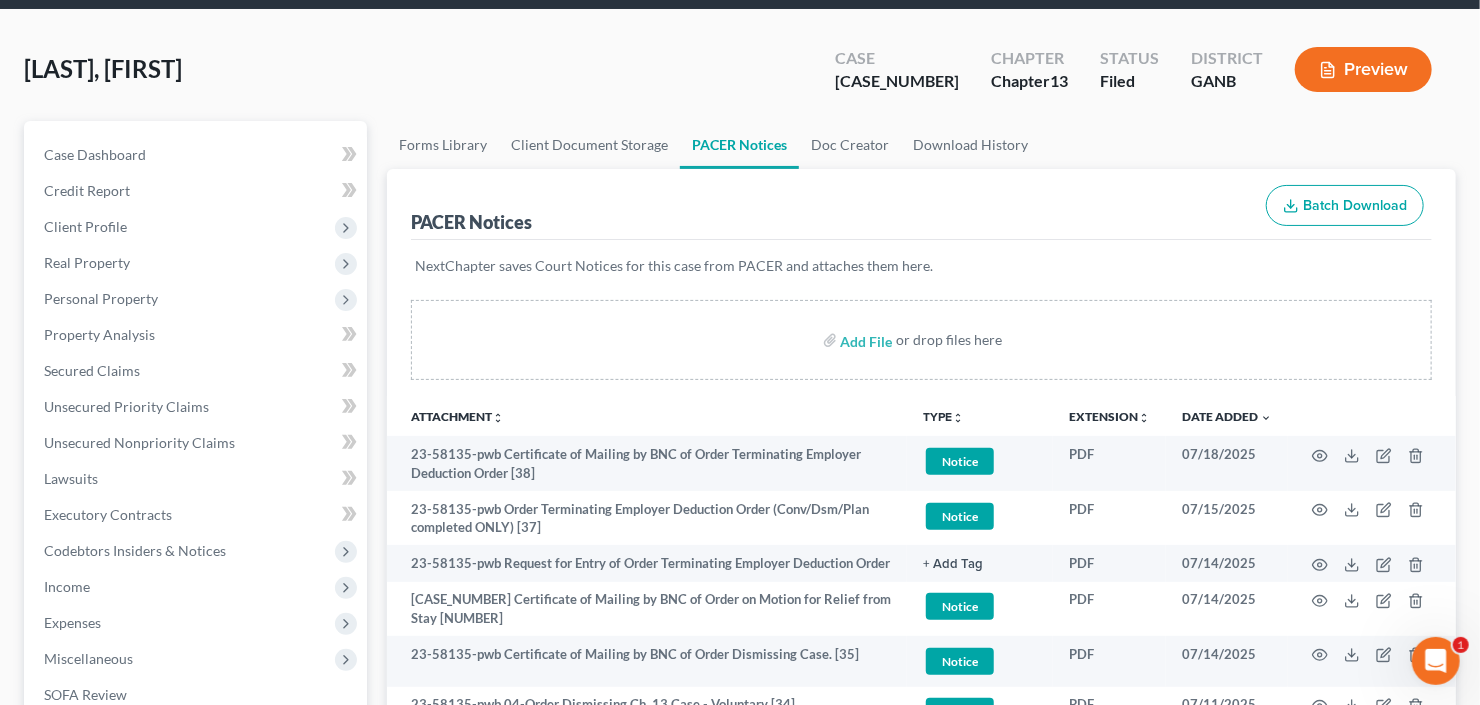 scroll, scrollTop: 0, scrollLeft: 0, axis: both 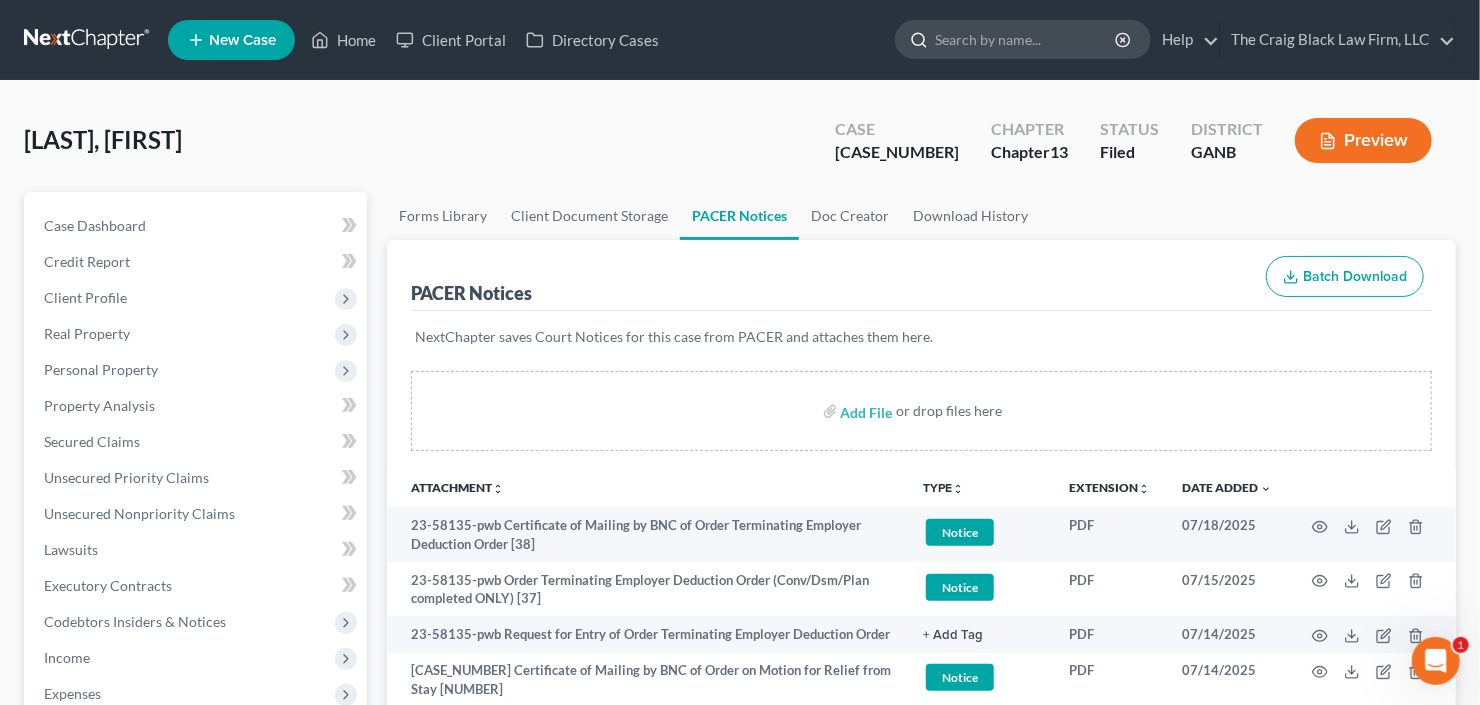 click at bounding box center (1026, 39) 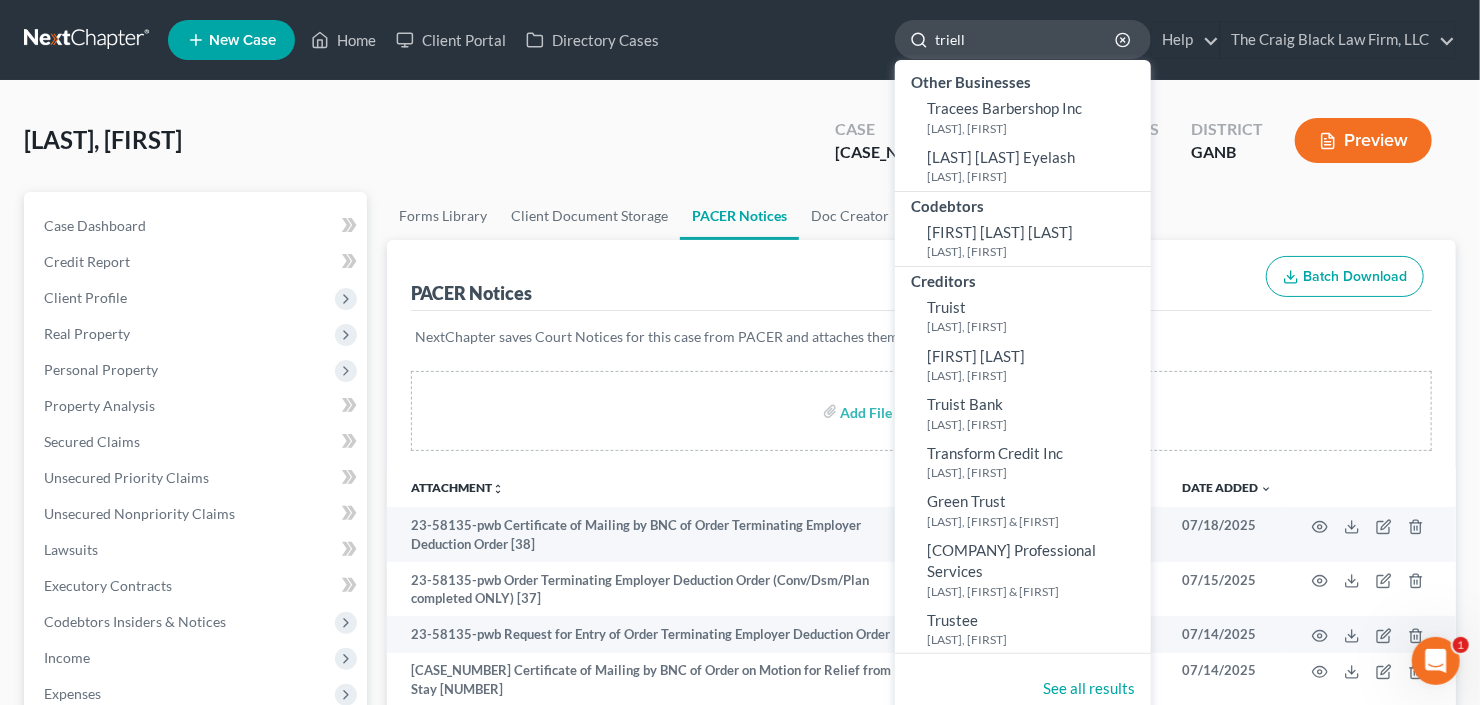 type on "triella" 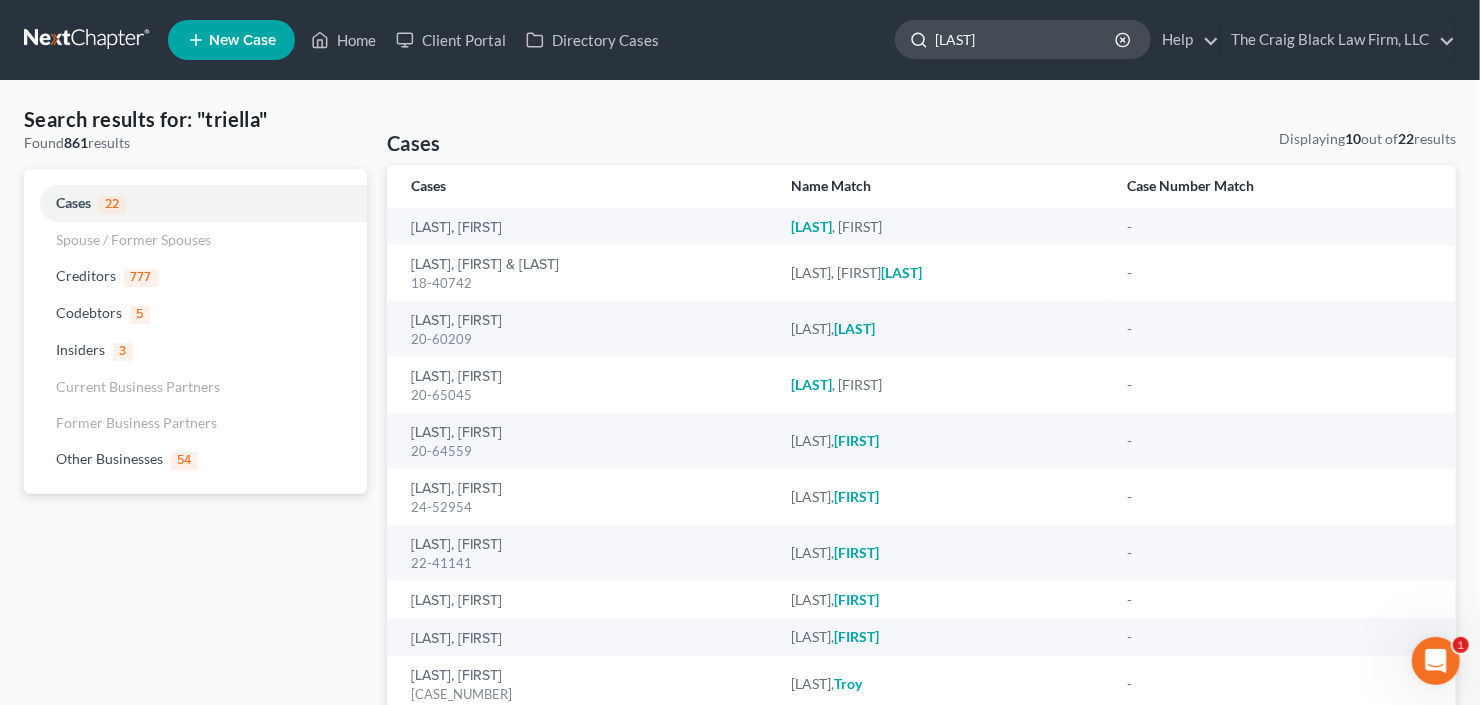 click on "triella" 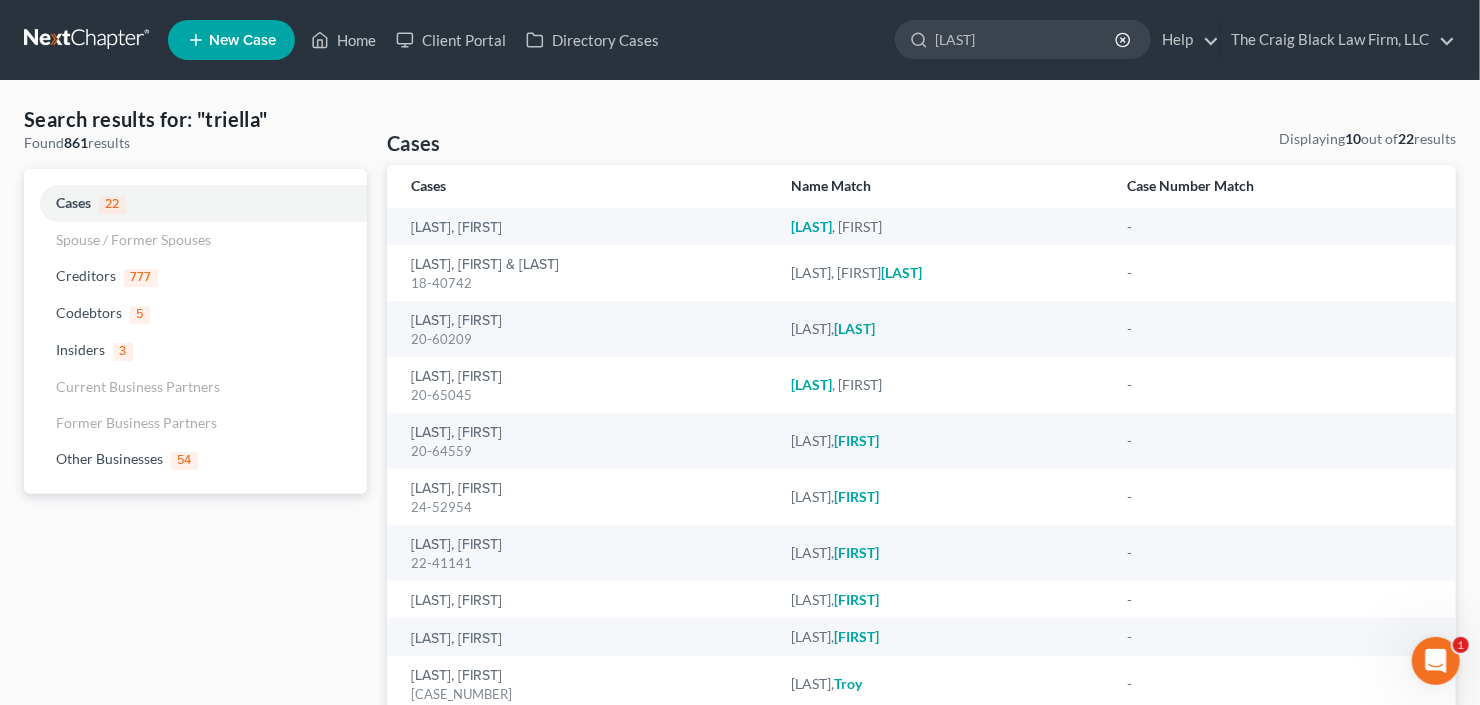 drag, startPoint x: 992, startPoint y: 40, endPoint x: 803, endPoint y: 81, distance: 193.39597 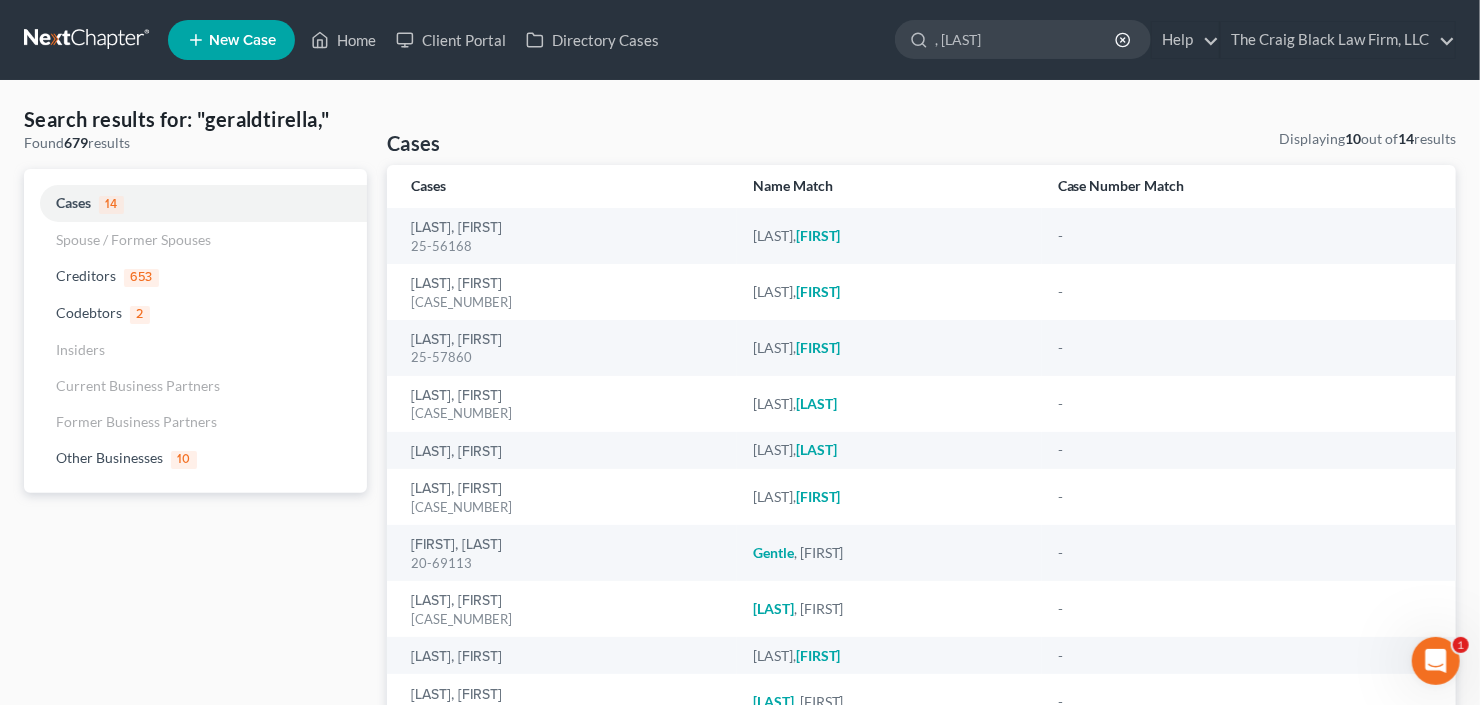 type on "geraldtirella," 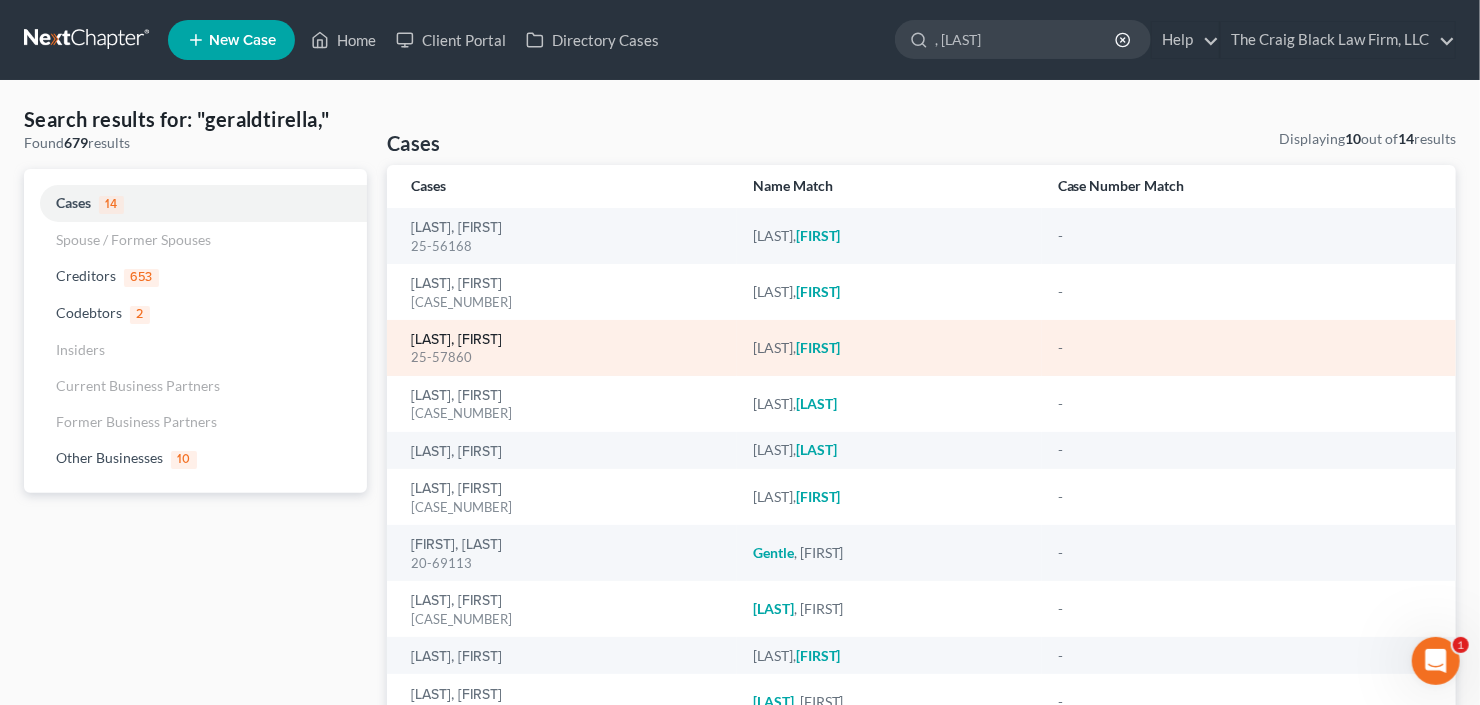 click on "Tirella, Gerald" at bounding box center (456, 340) 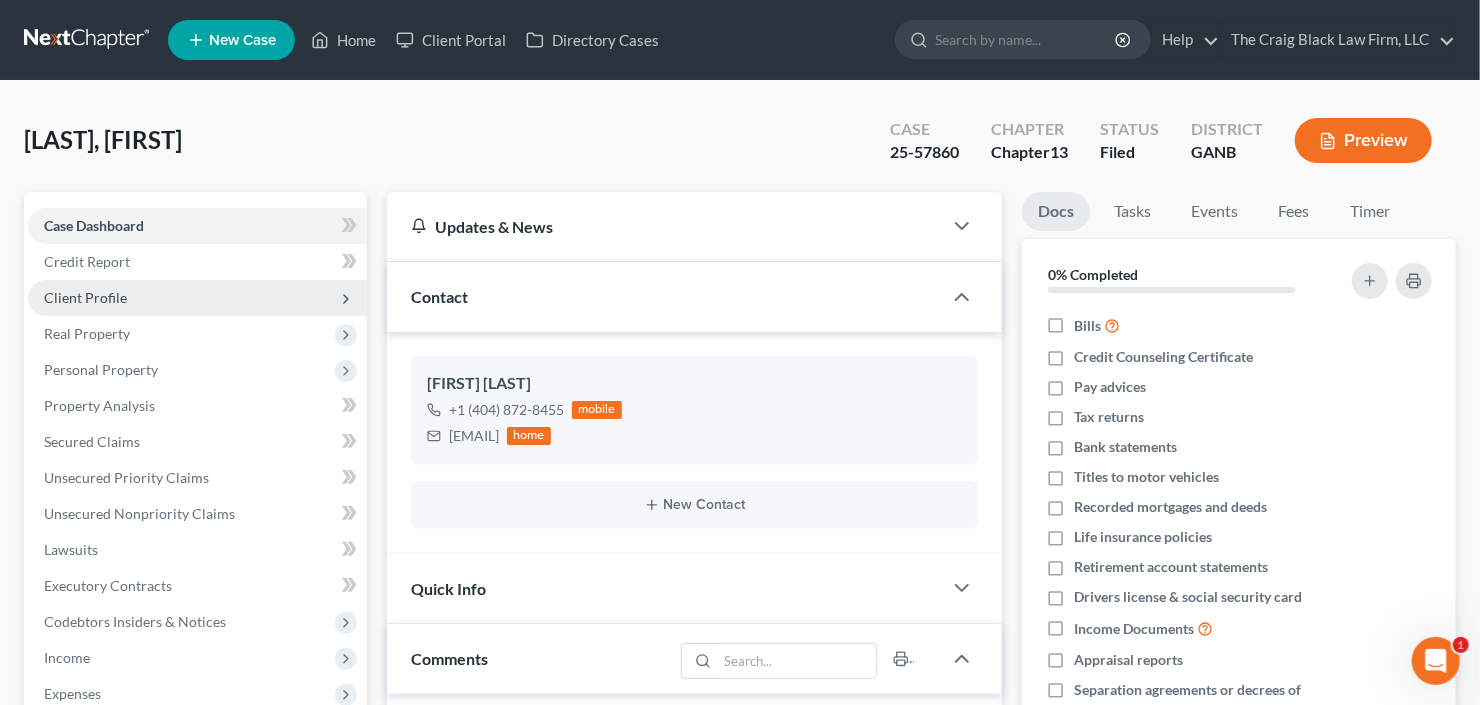 click on "Client Profile" at bounding box center (85, 297) 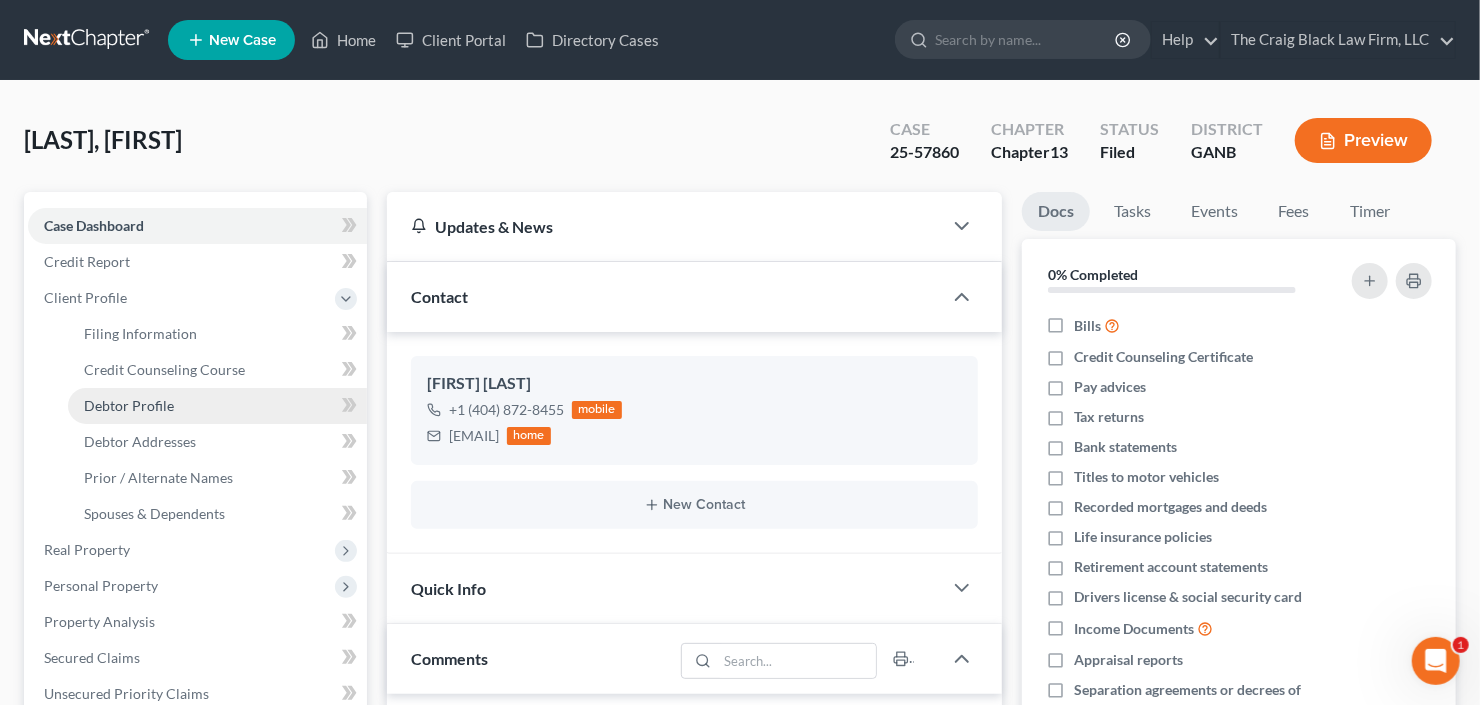 click on "Debtor Profile" at bounding box center (129, 405) 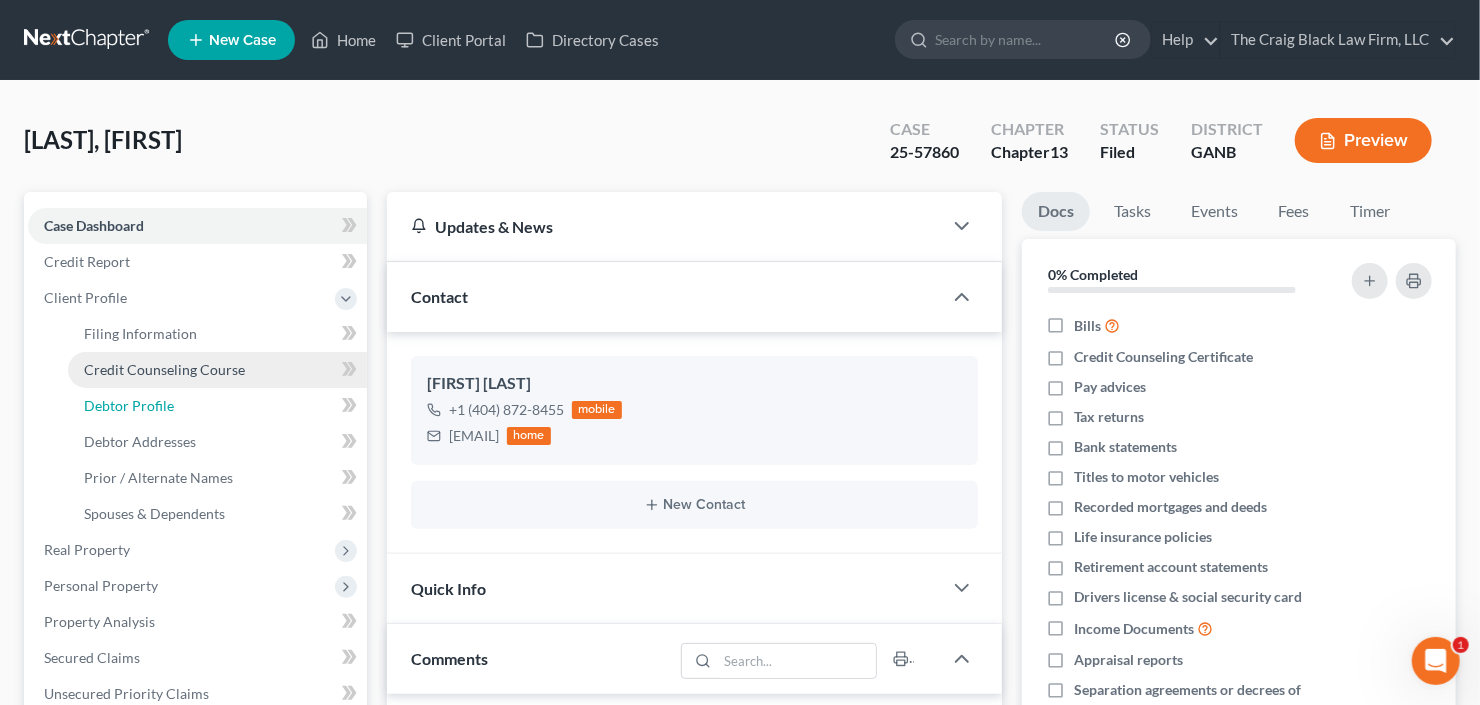 select on "1" 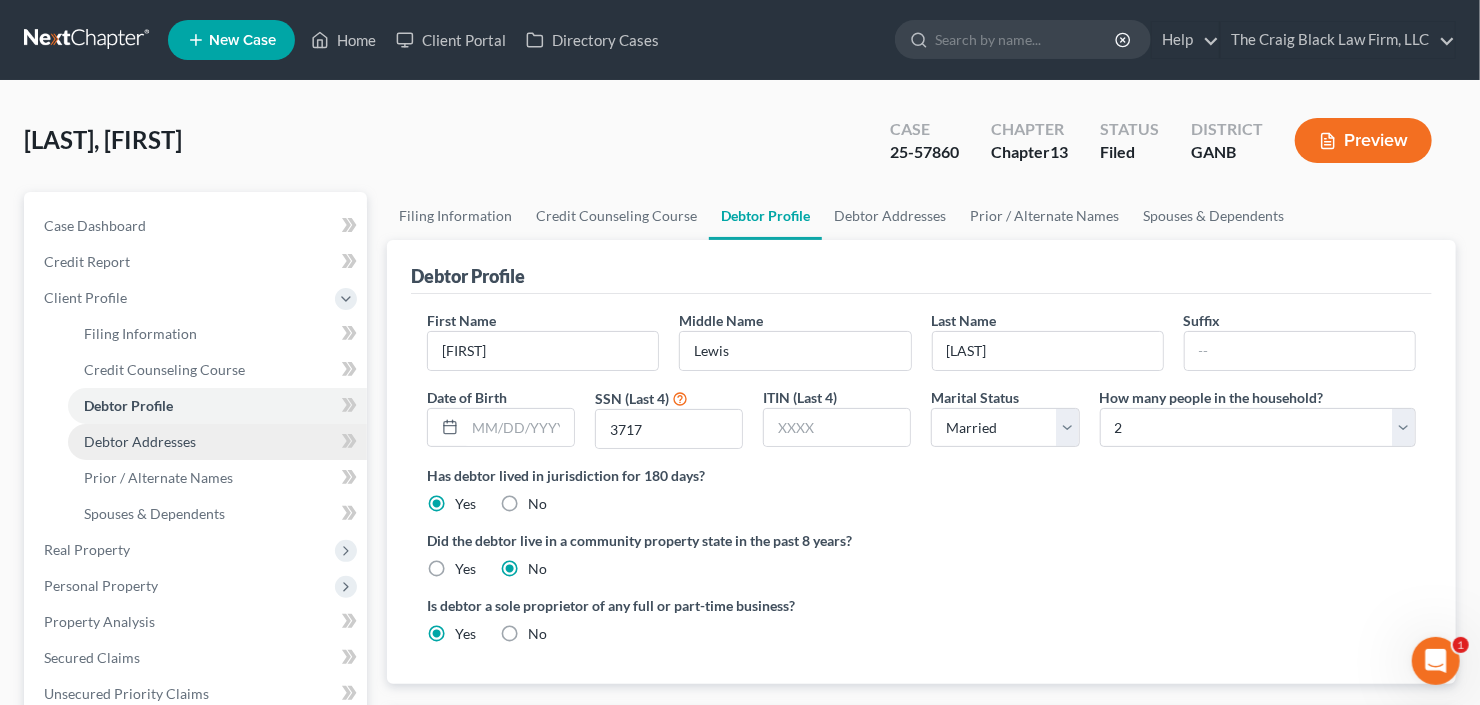 click on "Debtor Addresses" at bounding box center [140, 441] 